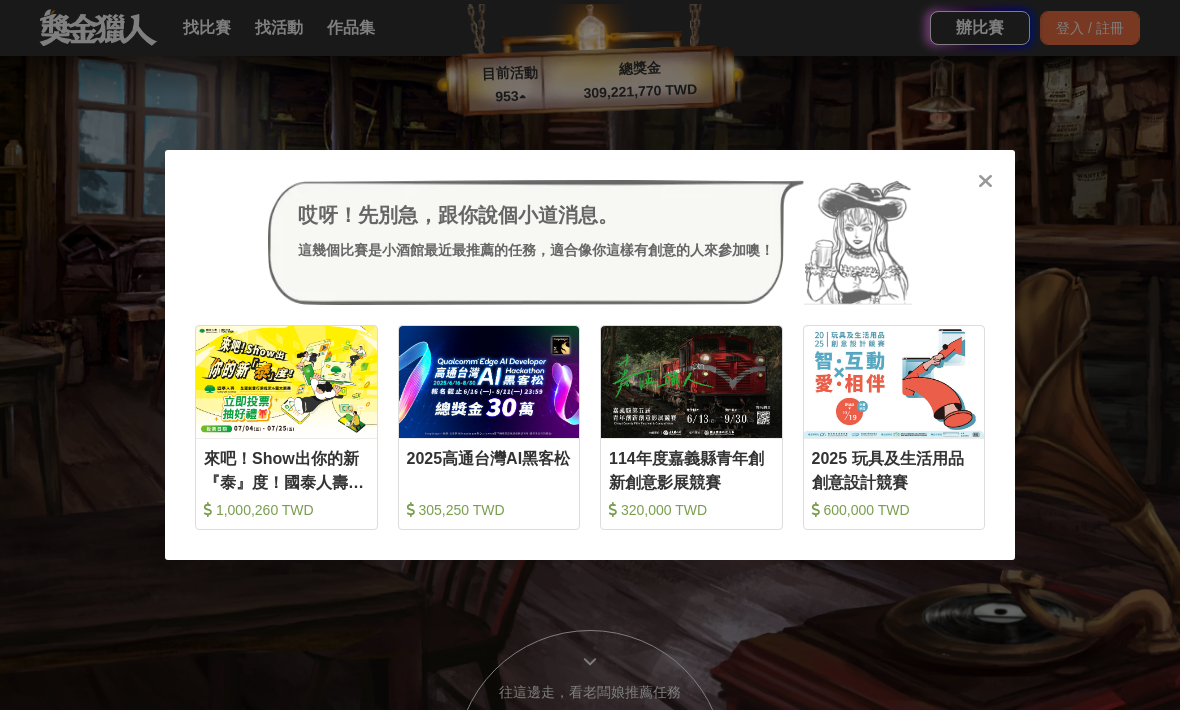 scroll, scrollTop: 2570, scrollLeft: 0, axis: vertical 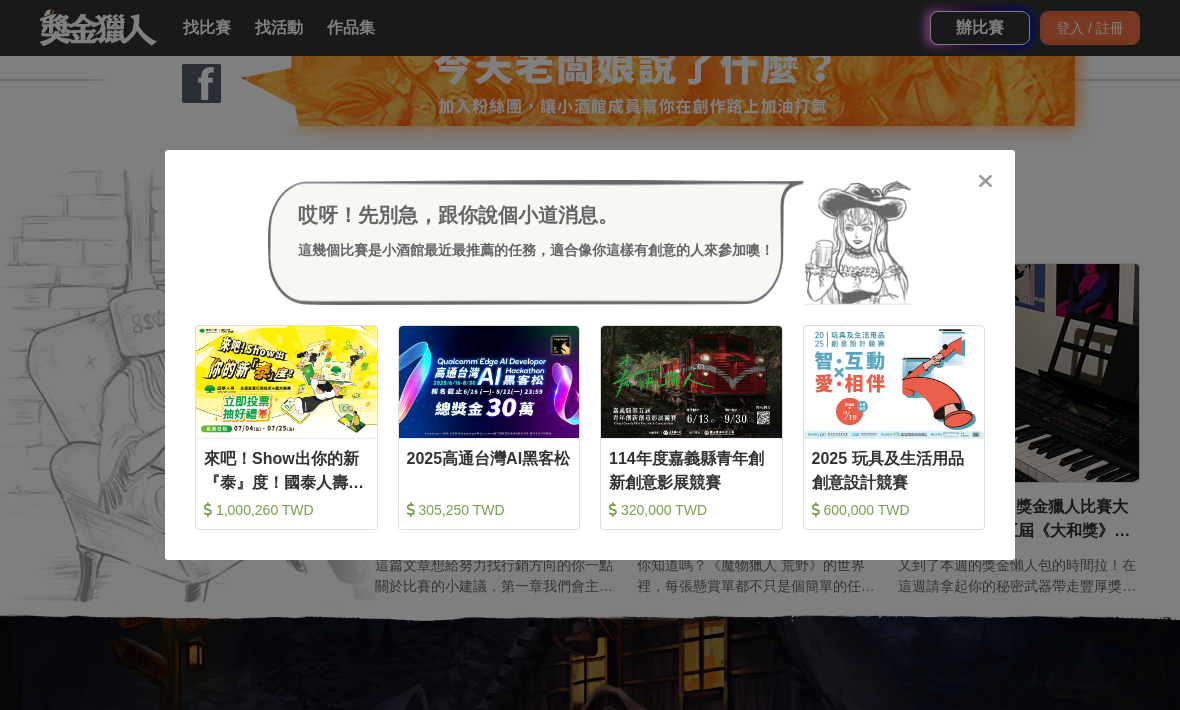 click on "哎呀！先別急，跟你說個小道消息。 這幾個比賽是小酒館最近最推薦的任務，適合像你這樣有創意的人來參加噢！" at bounding box center (590, 243) 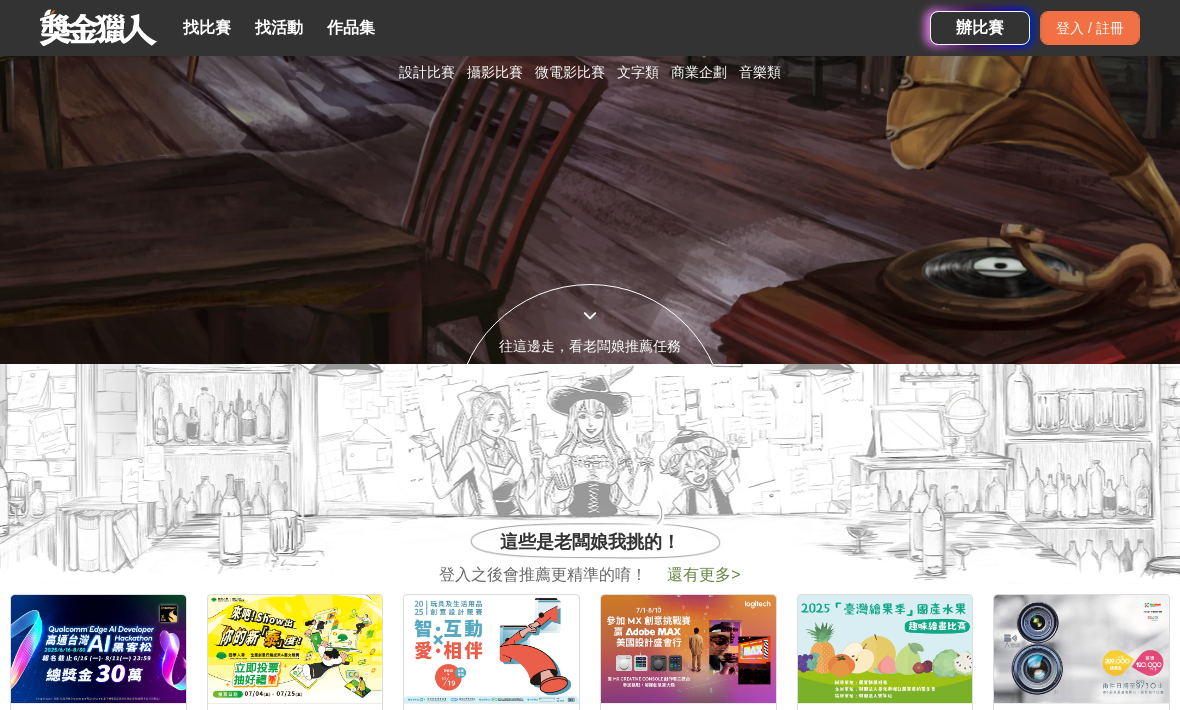 scroll, scrollTop: 347, scrollLeft: 0, axis: vertical 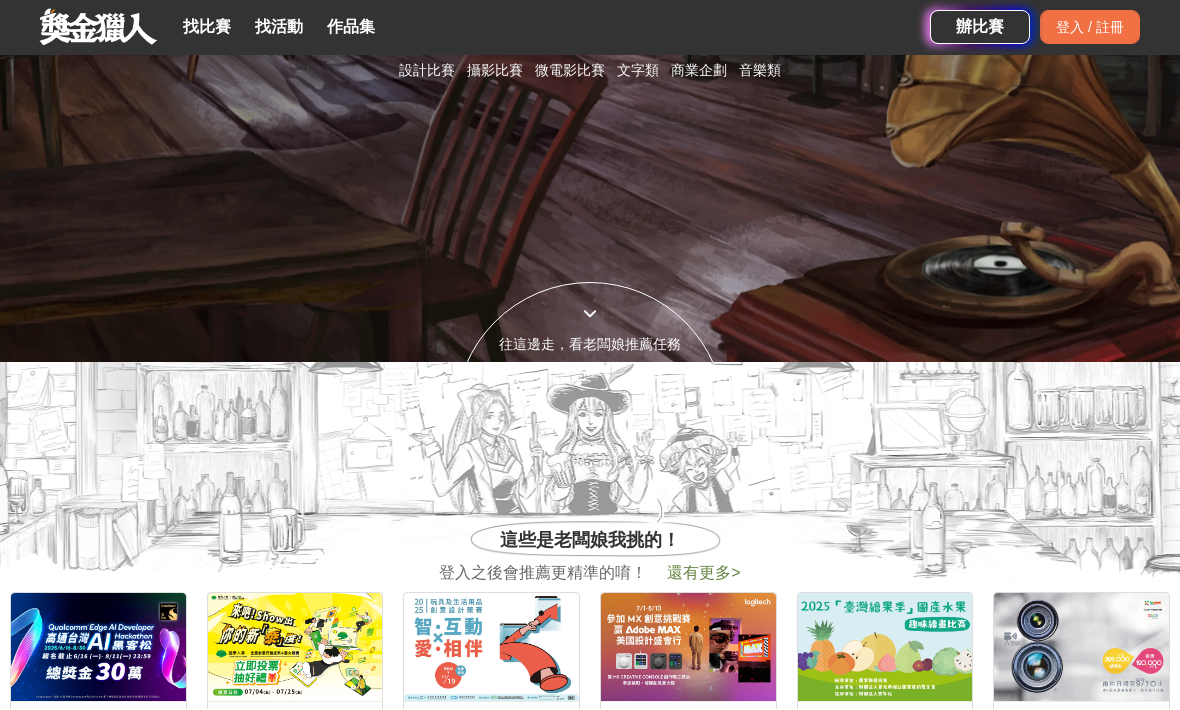 click on "文字類" at bounding box center (638, 71) 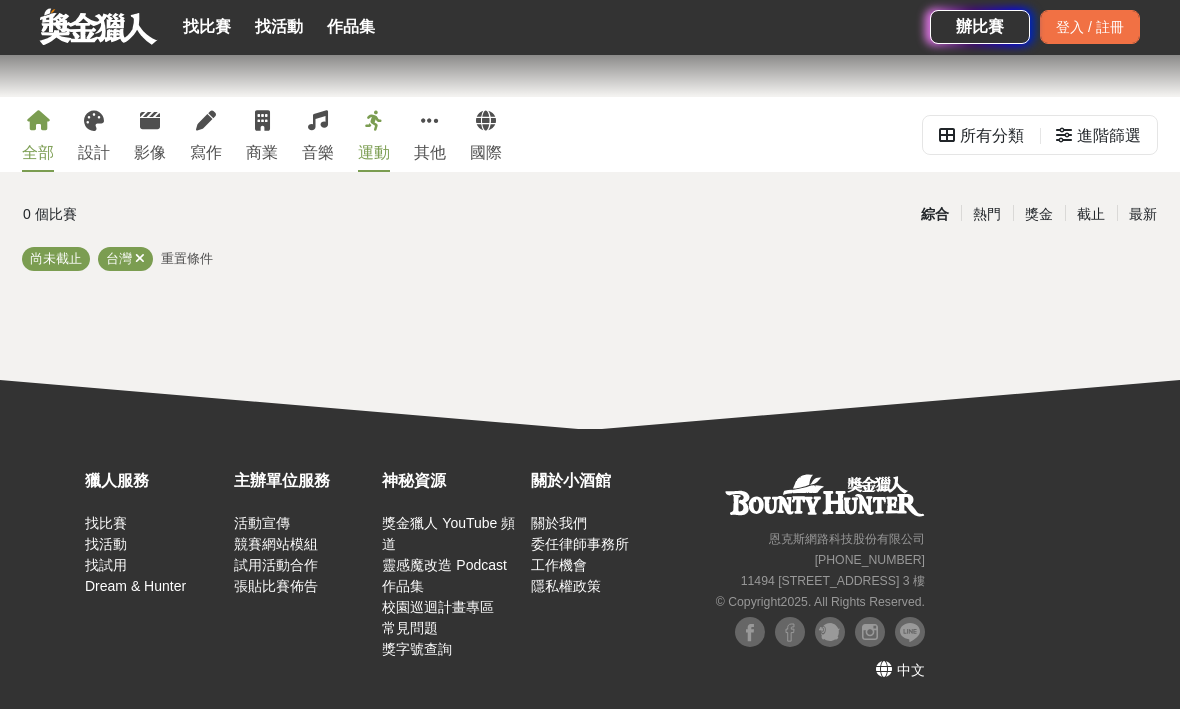 scroll, scrollTop: 1, scrollLeft: 0, axis: vertical 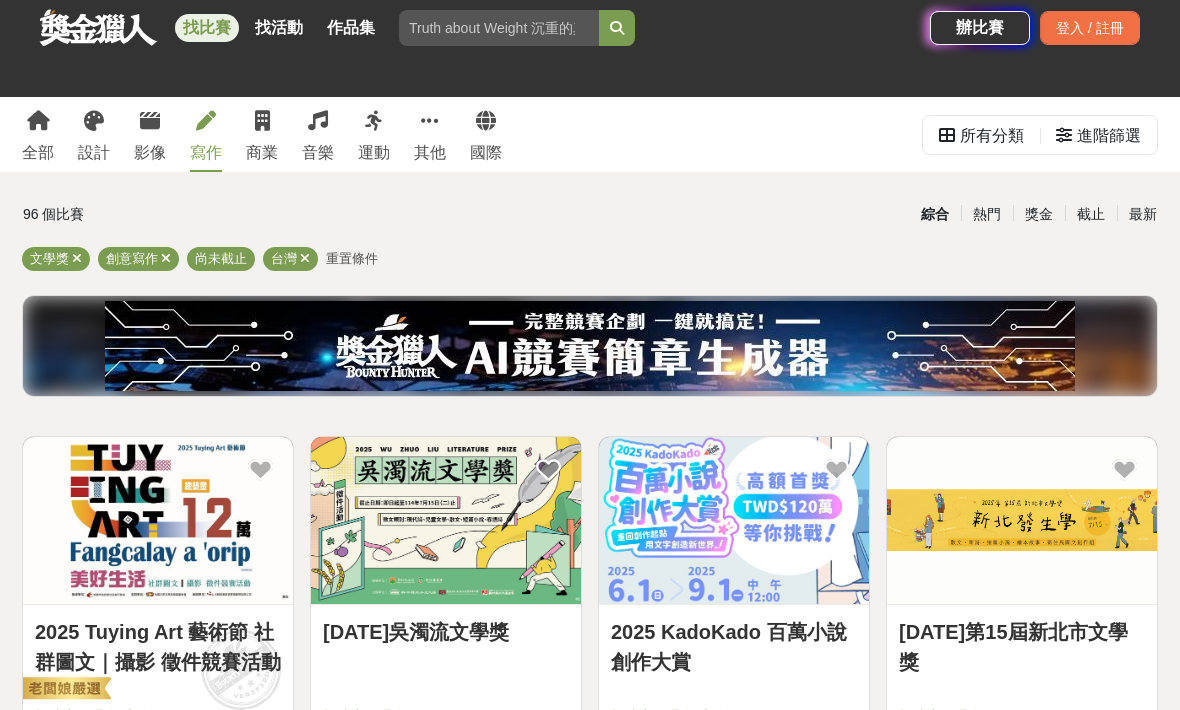 click at bounding box center [452, 688] 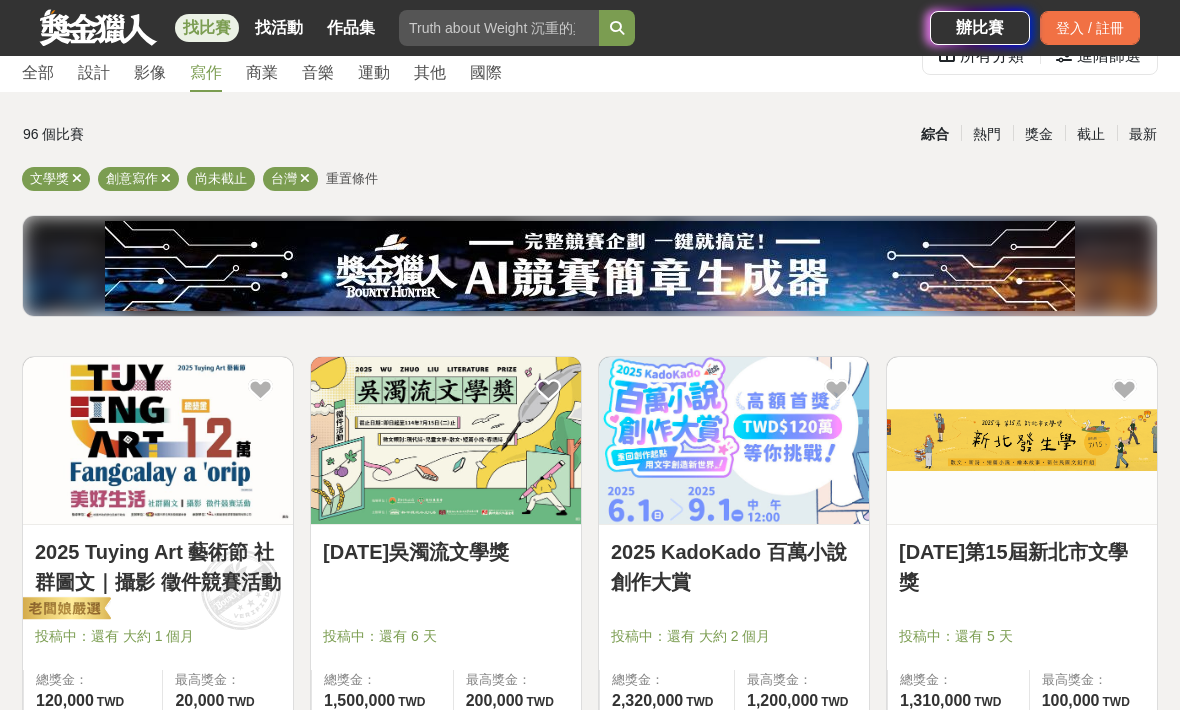 scroll, scrollTop: 141, scrollLeft: 0, axis: vertical 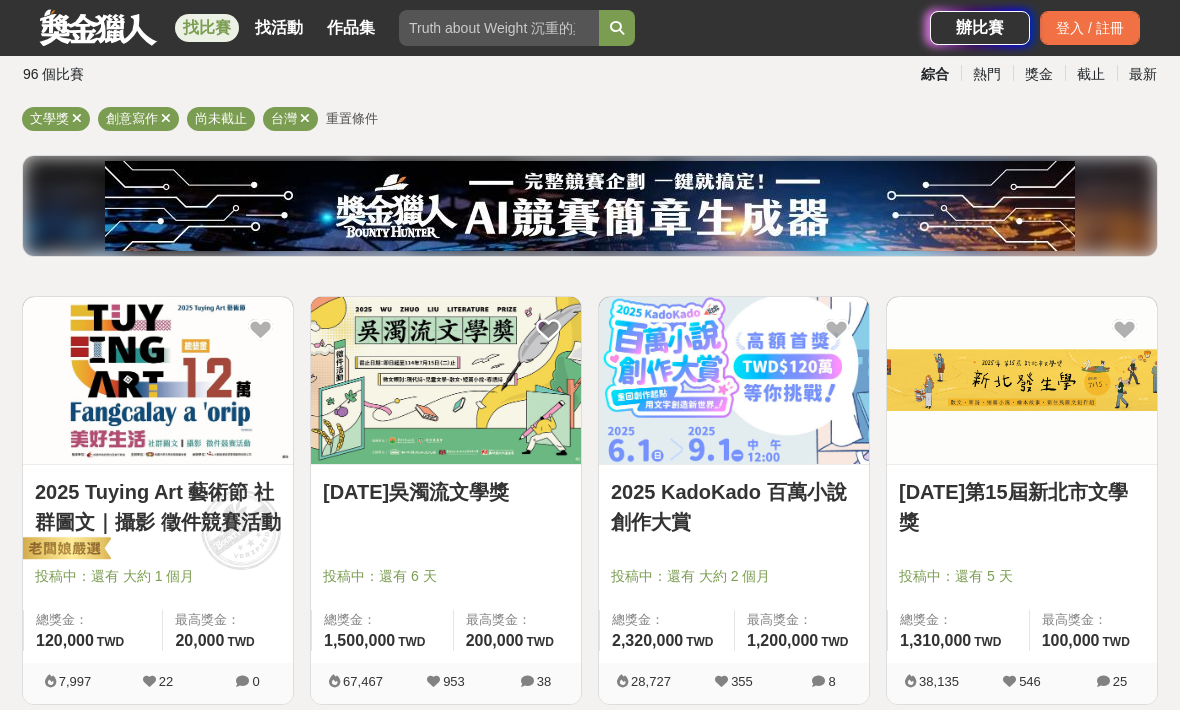 click on "2025 KadoKado 百萬小說創作大賞" at bounding box center (734, 507) 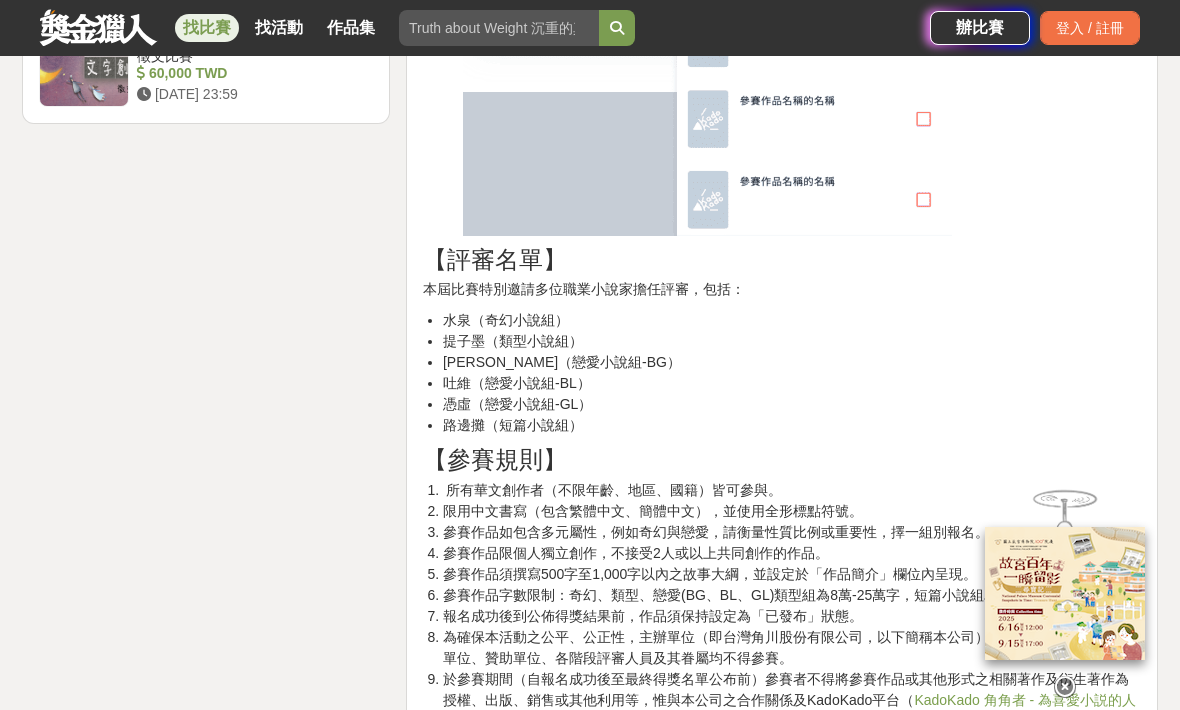 scroll, scrollTop: 2938, scrollLeft: 0, axis: vertical 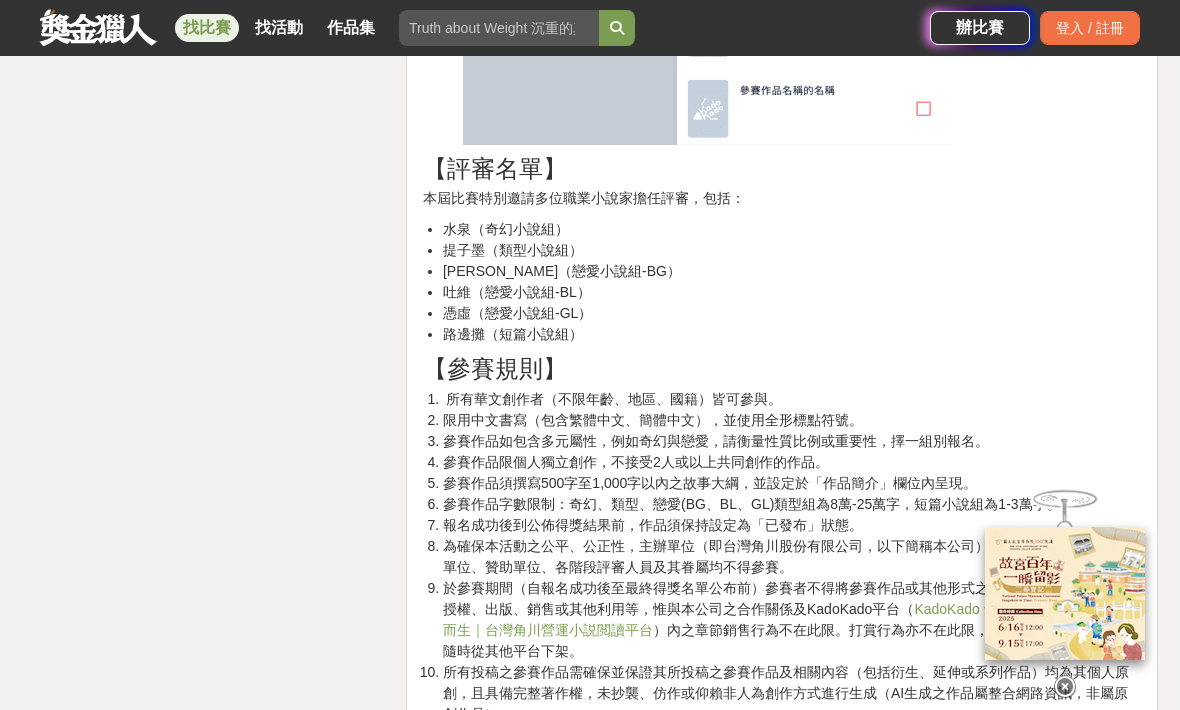 click at bounding box center [1065, 687] 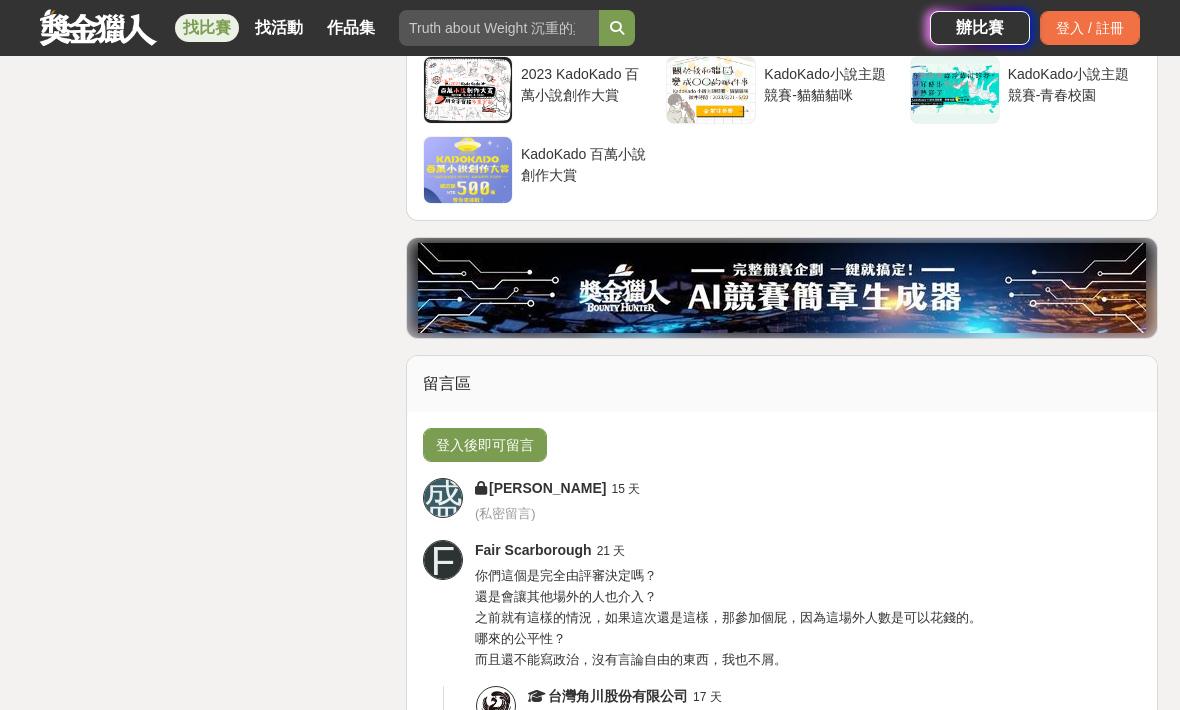 scroll, scrollTop: 8099, scrollLeft: 0, axis: vertical 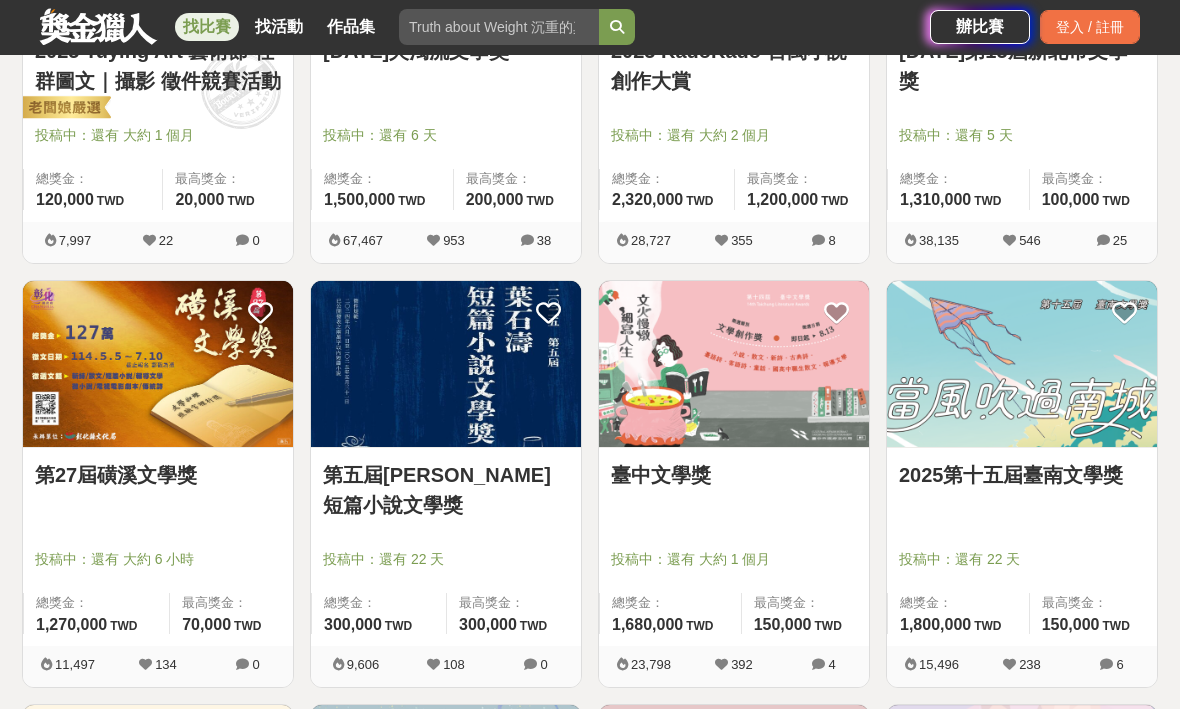 click on "第五屆[PERSON_NAME]短篇小說文學獎" at bounding box center (446, 491) 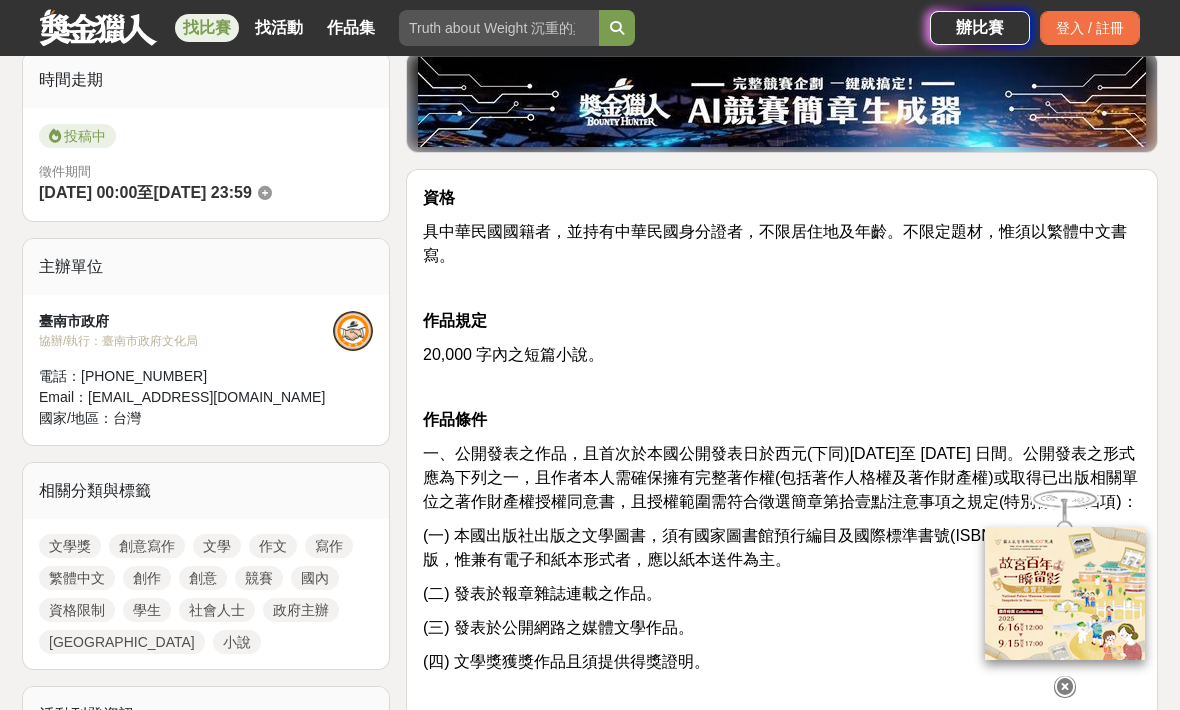 scroll, scrollTop: 443, scrollLeft: 0, axis: vertical 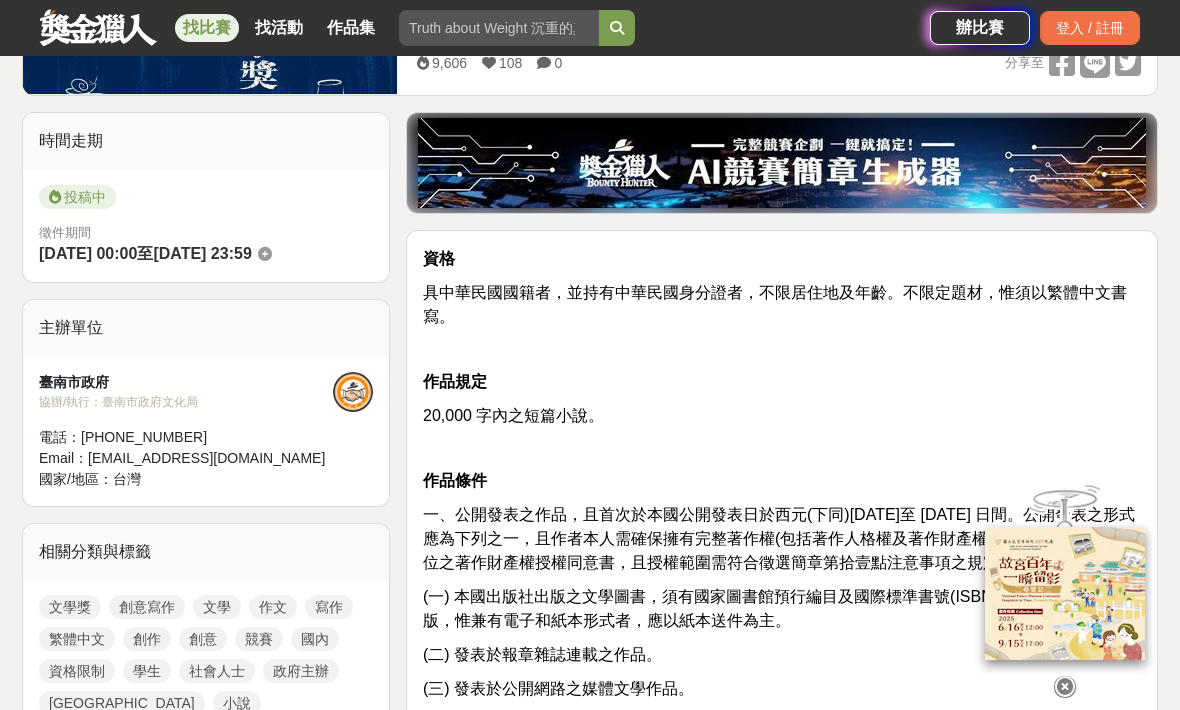 click on "作品規定" at bounding box center [782, 382] 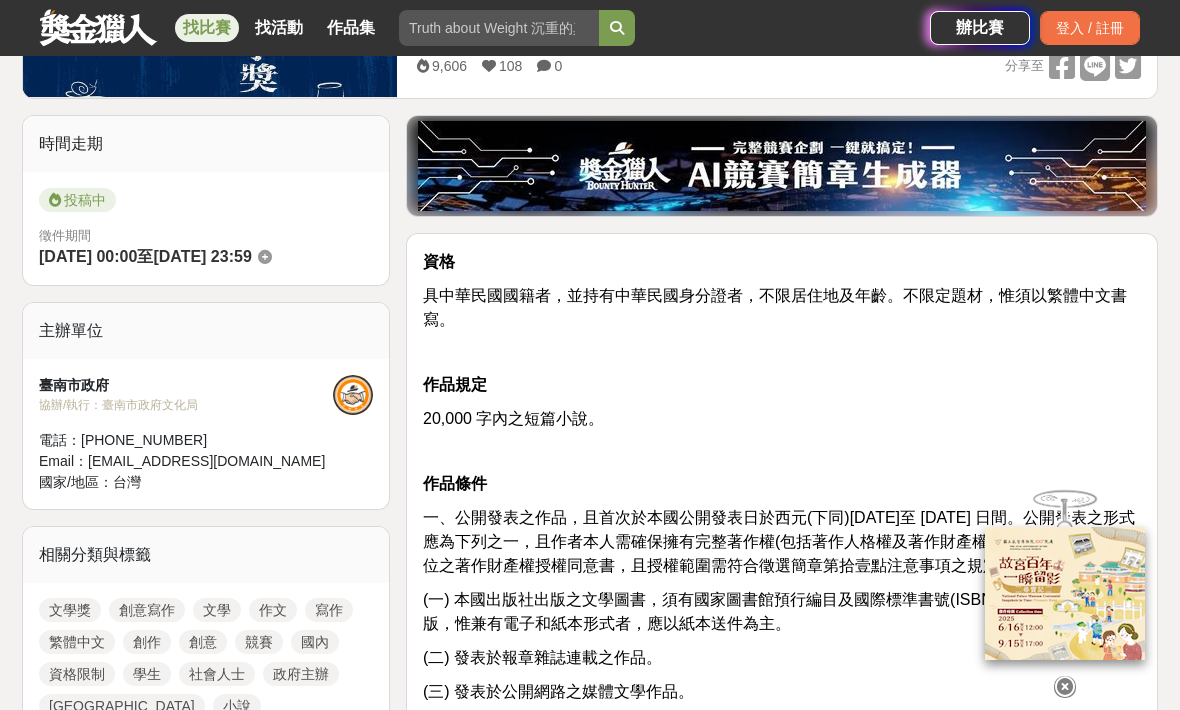 click on "(二) 發表於報章雜誌連載之作品。" at bounding box center [782, 658] 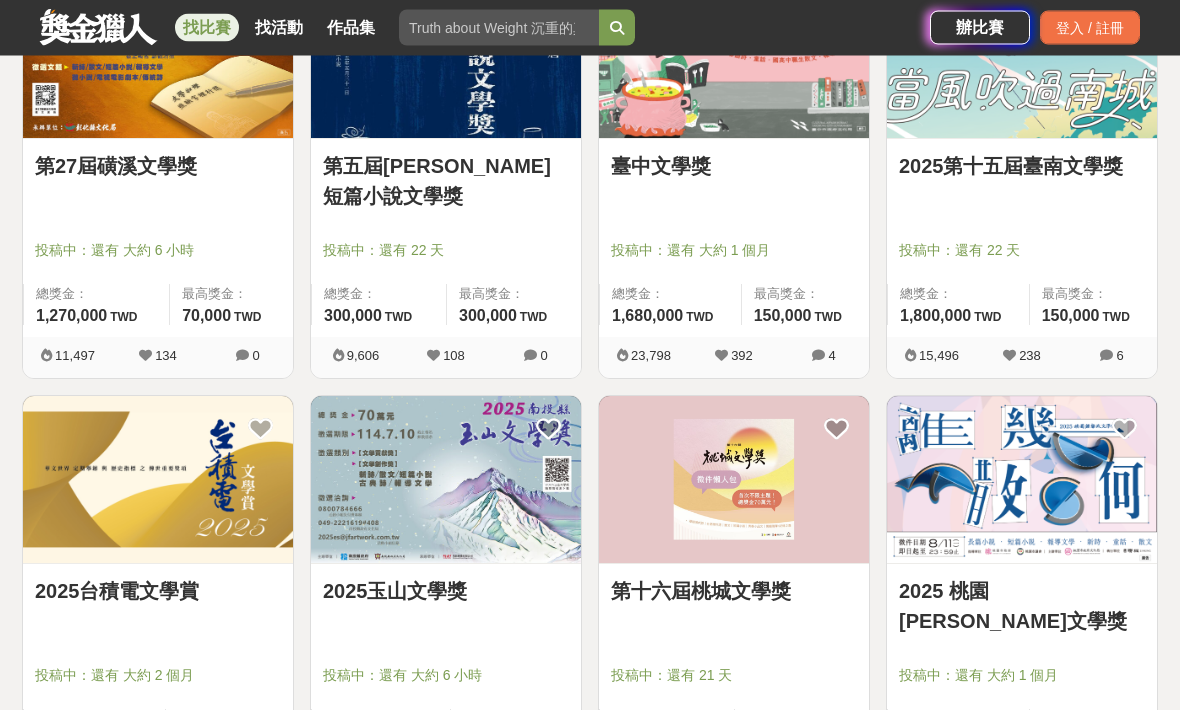 scroll, scrollTop: 891, scrollLeft: 0, axis: vertical 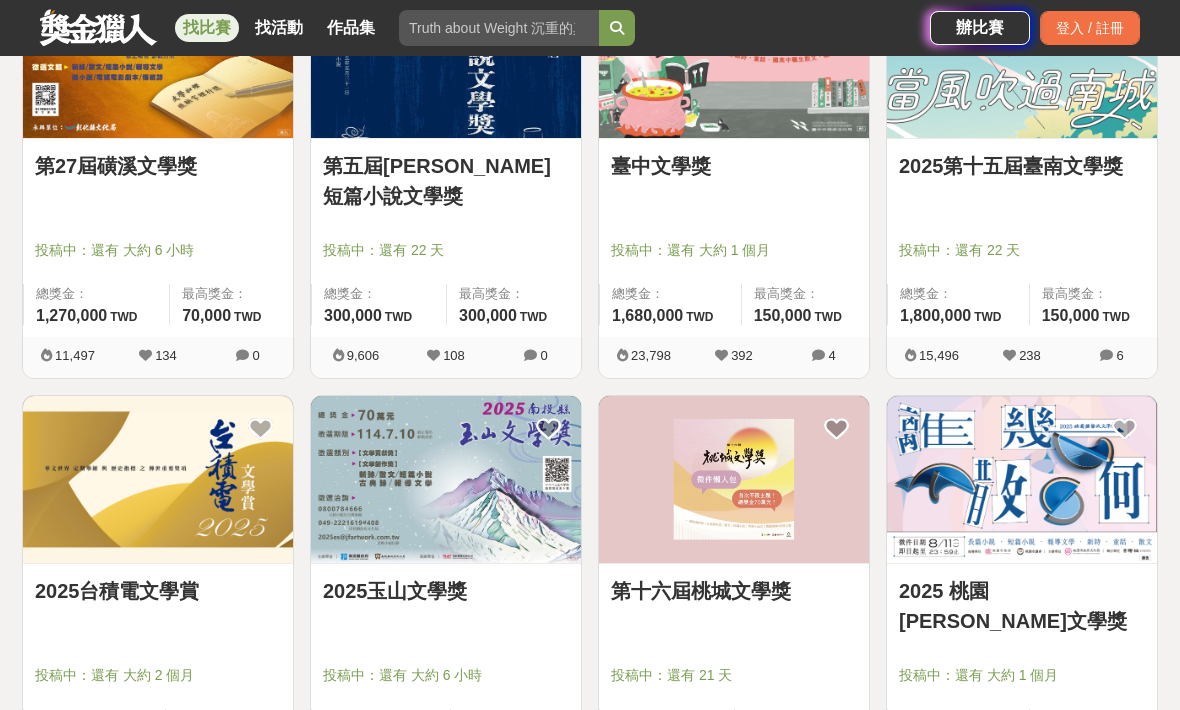 click on "2025 桃園[PERSON_NAME]文學獎" at bounding box center [1022, 606] 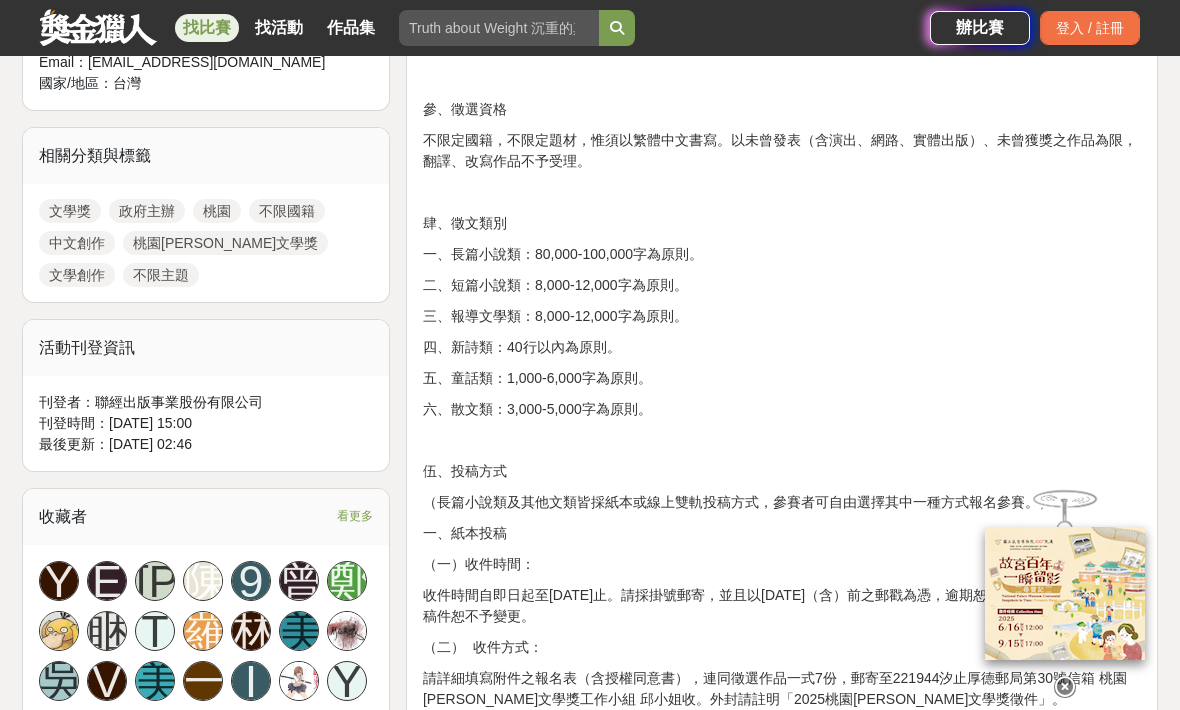 scroll, scrollTop: 1069, scrollLeft: 0, axis: vertical 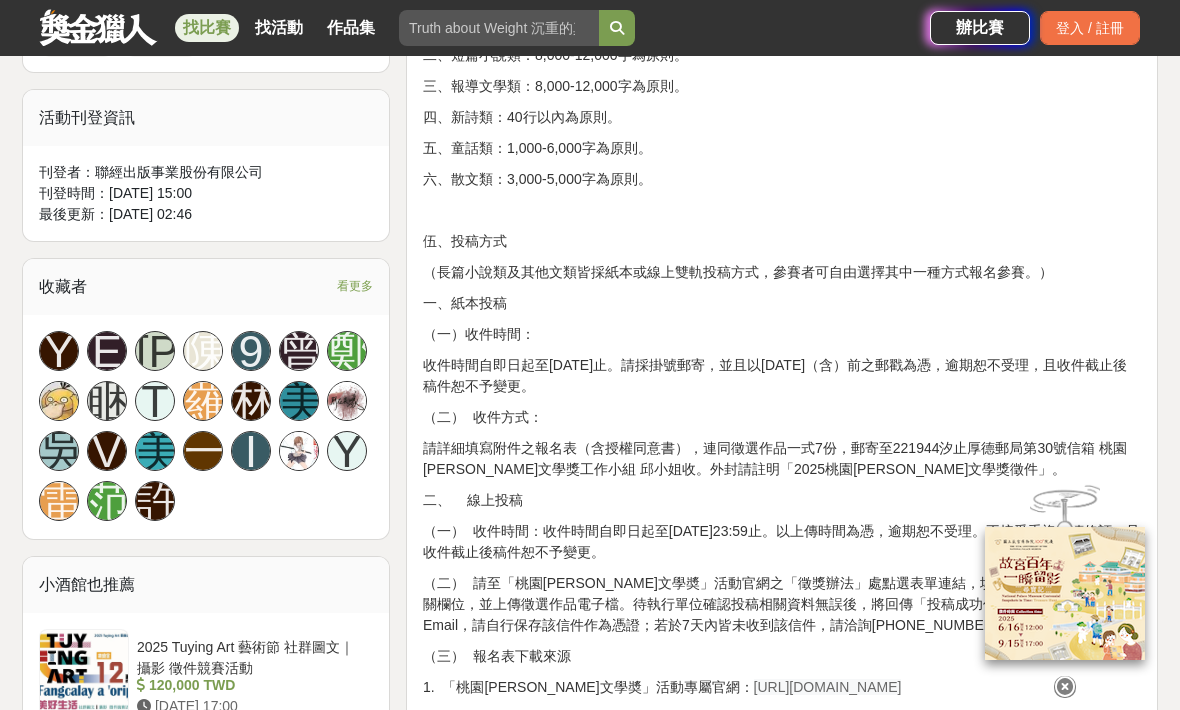 click at bounding box center [1065, 687] 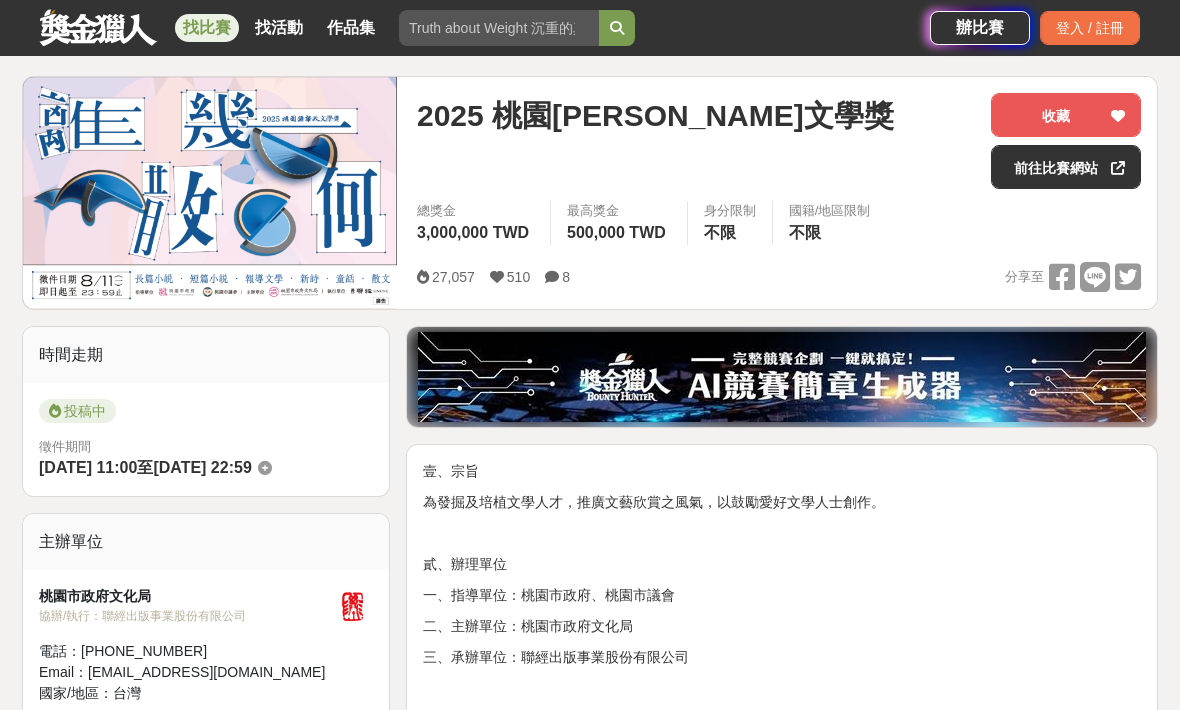 scroll, scrollTop: 80, scrollLeft: 0, axis: vertical 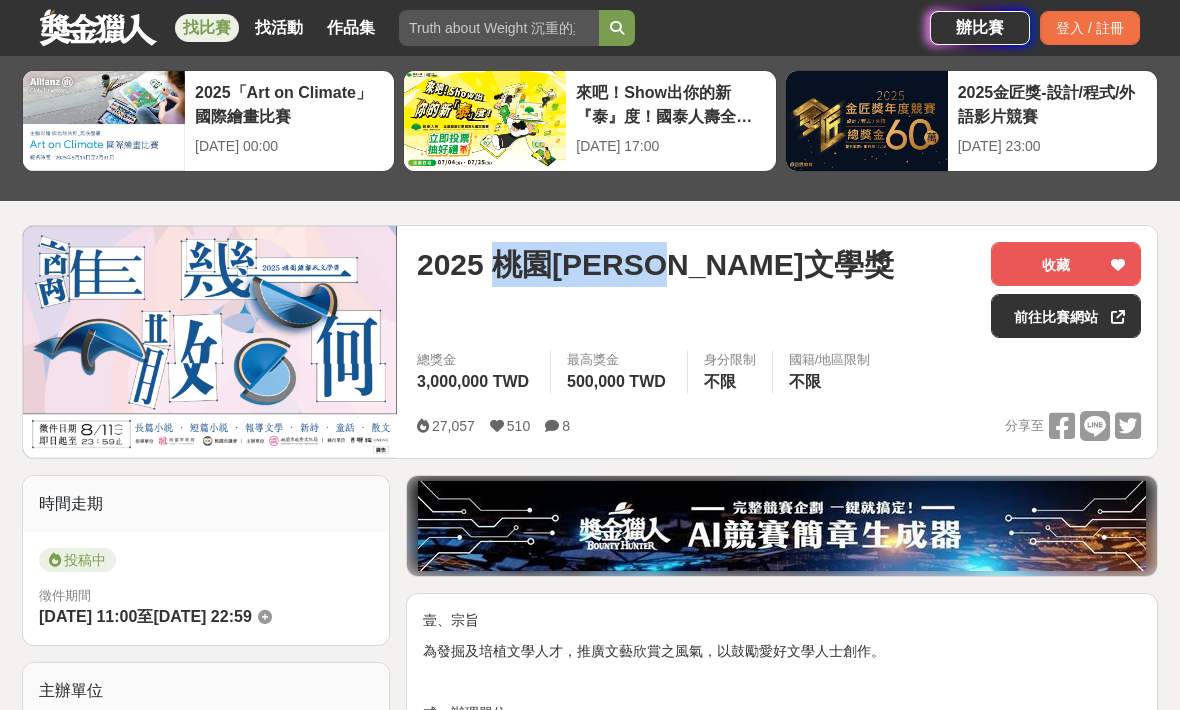 copy on "桃園[PERSON_NAME]文學獎" 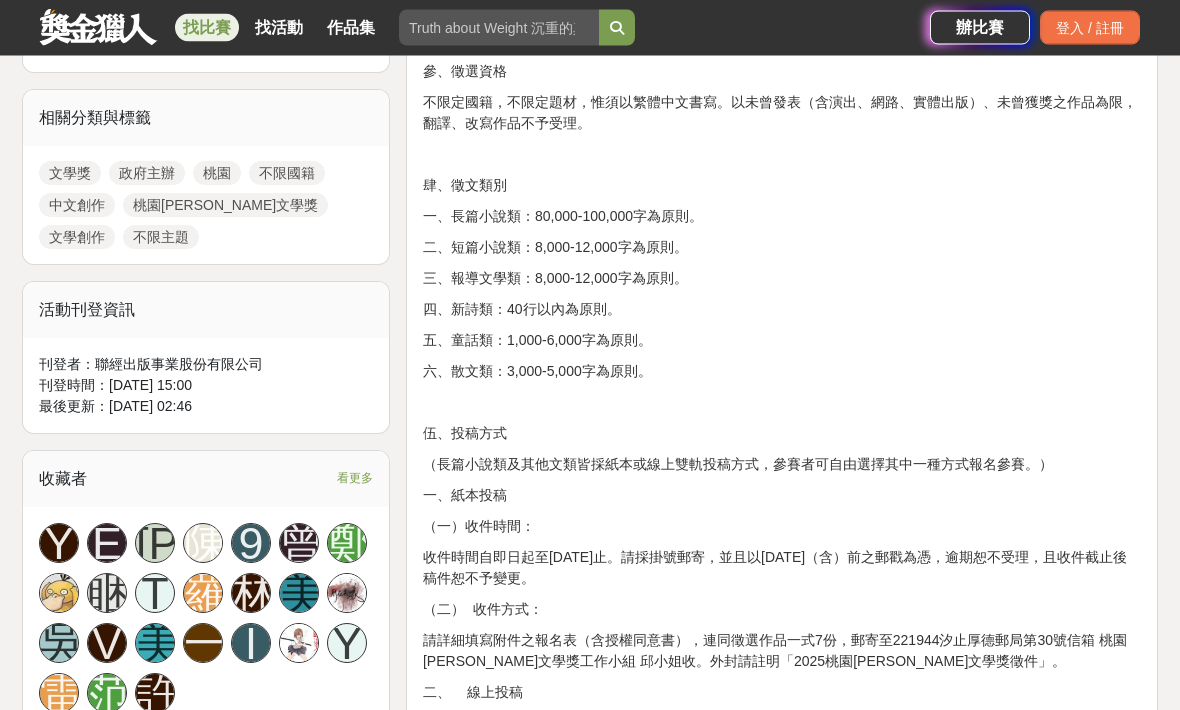 scroll, scrollTop: 1125, scrollLeft: 0, axis: vertical 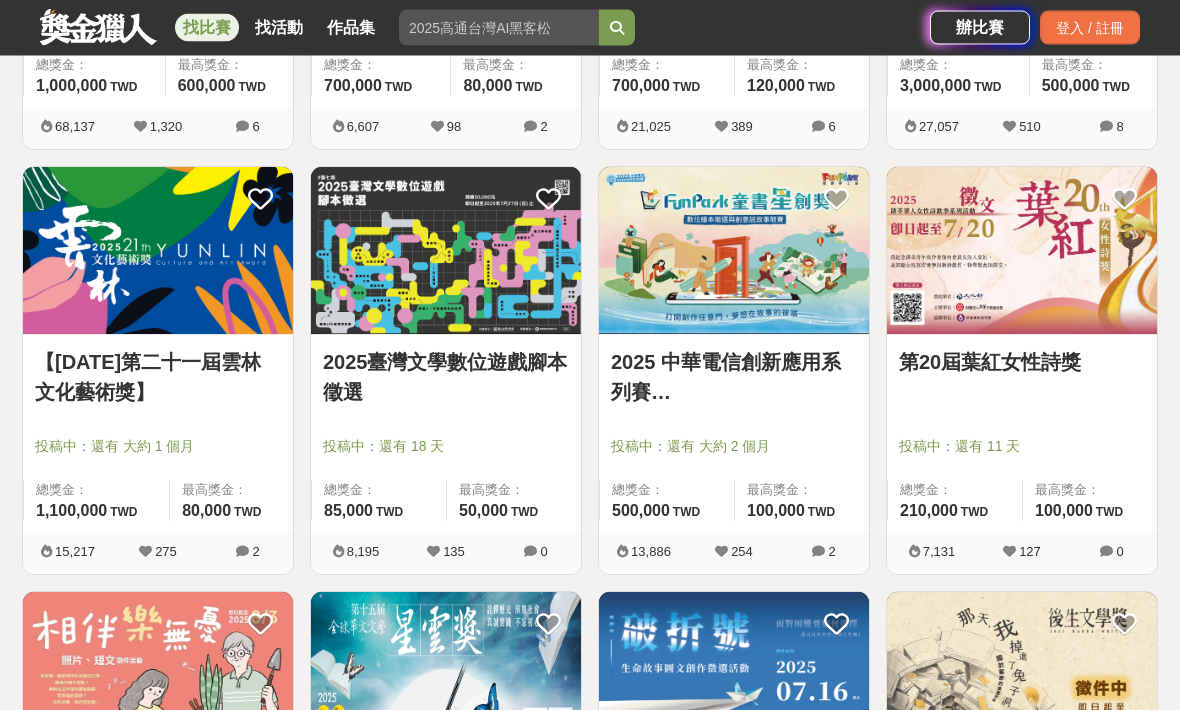 click on "第20屆葉紅女性詩獎" at bounding box center (1022, 374) 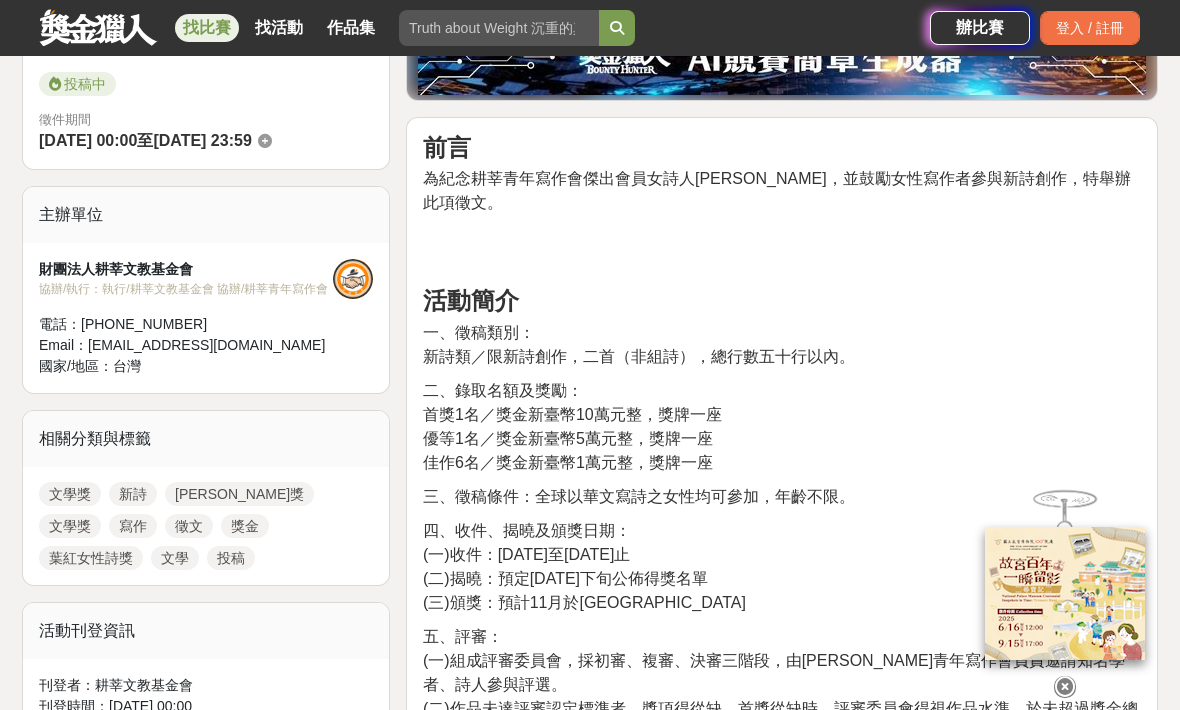 scroll, scrollTop: 557, scrollLeft: 0, axis: vertical 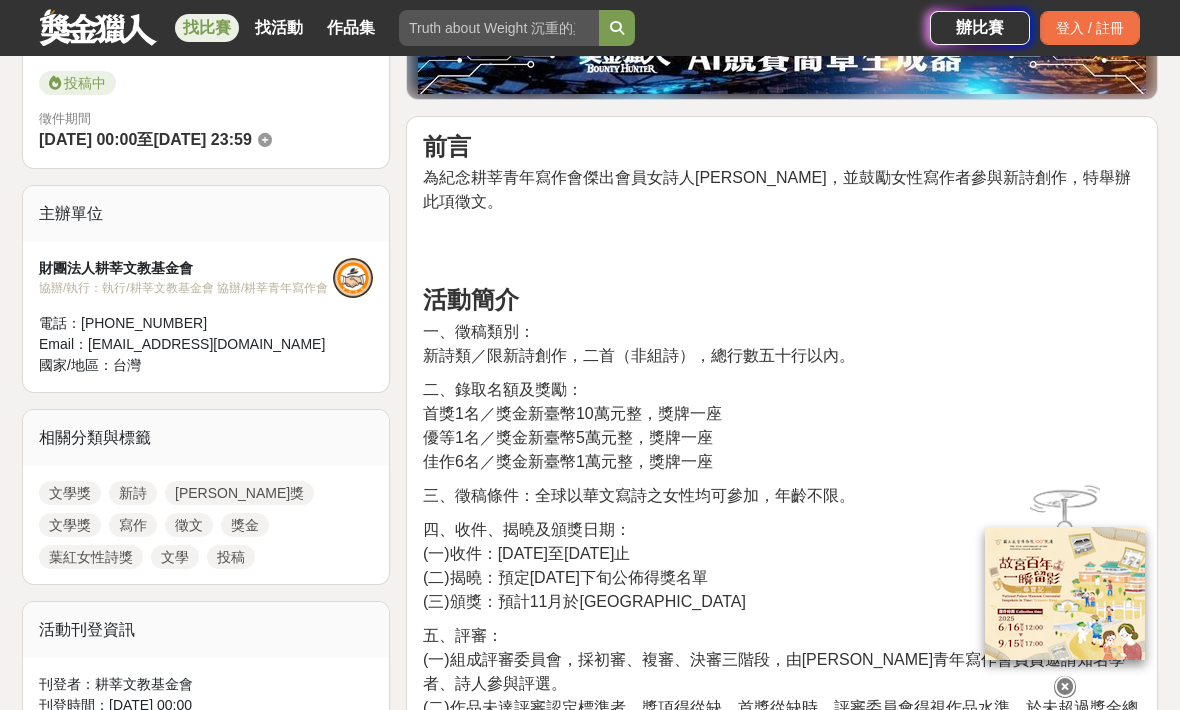 click at bounding box center [1065, 687] 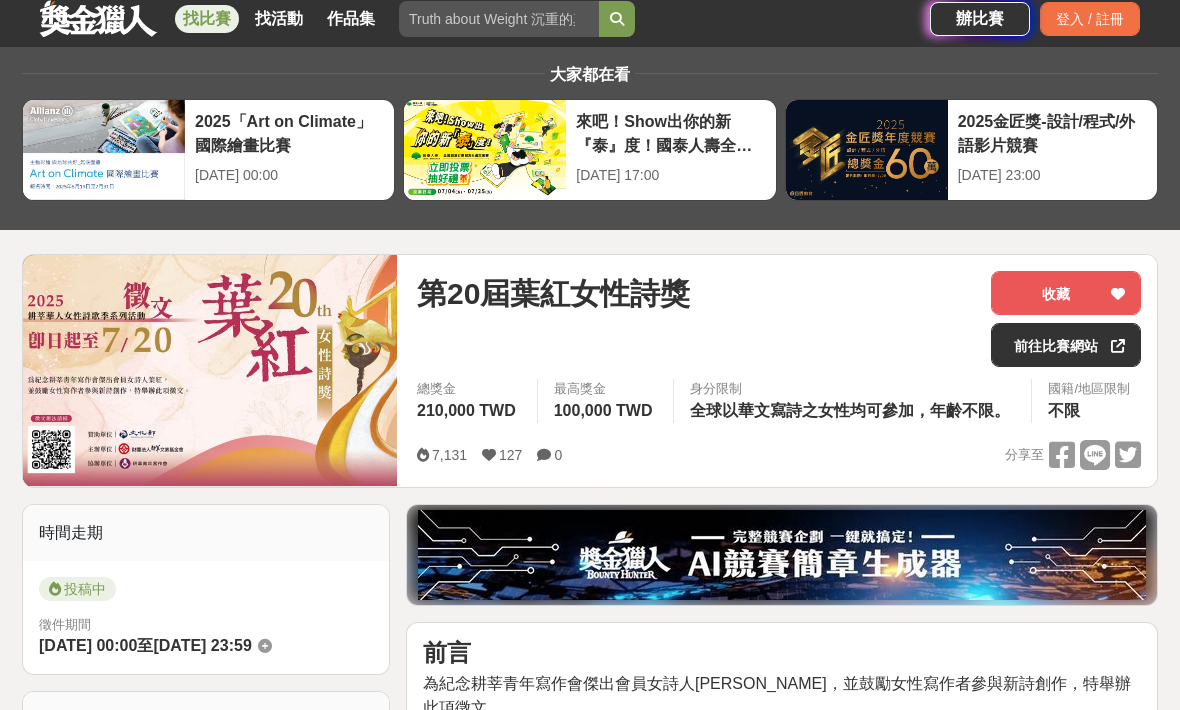 scroll, scrollTop: 0, scrollLeft: 0, axis: both 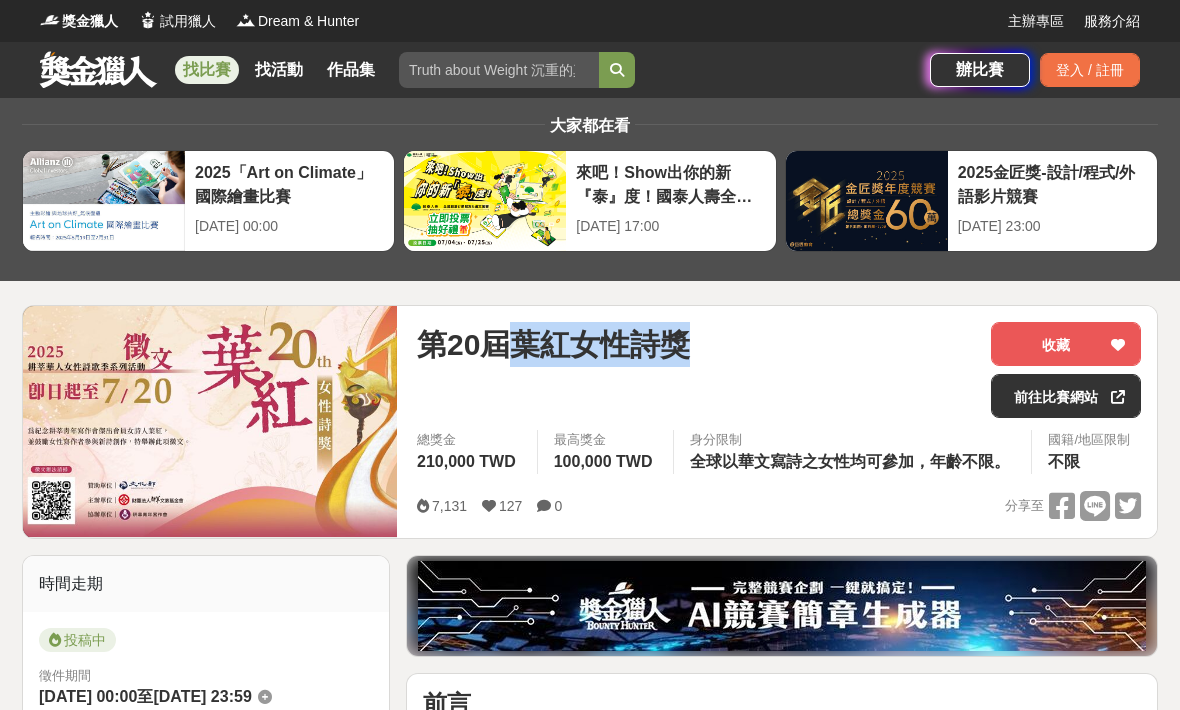 copy on "葉紅女性詩獎" 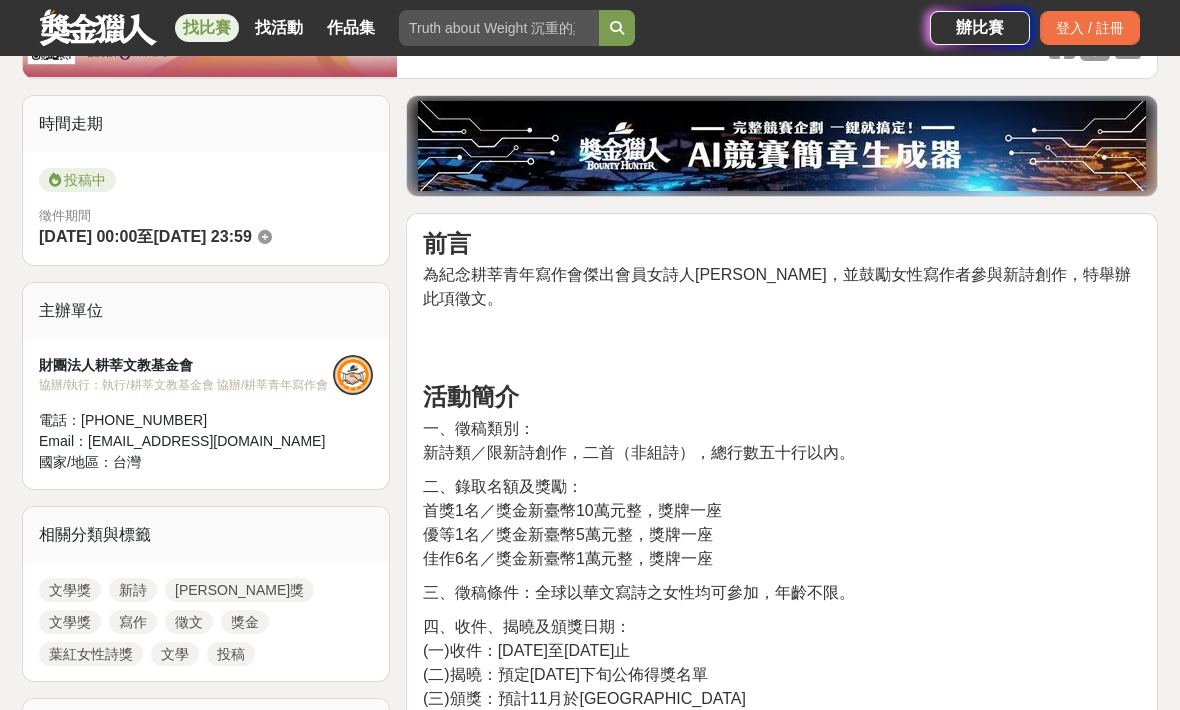 scroll, scrollTop: 458, scrollLeft: 0, axis: vertical 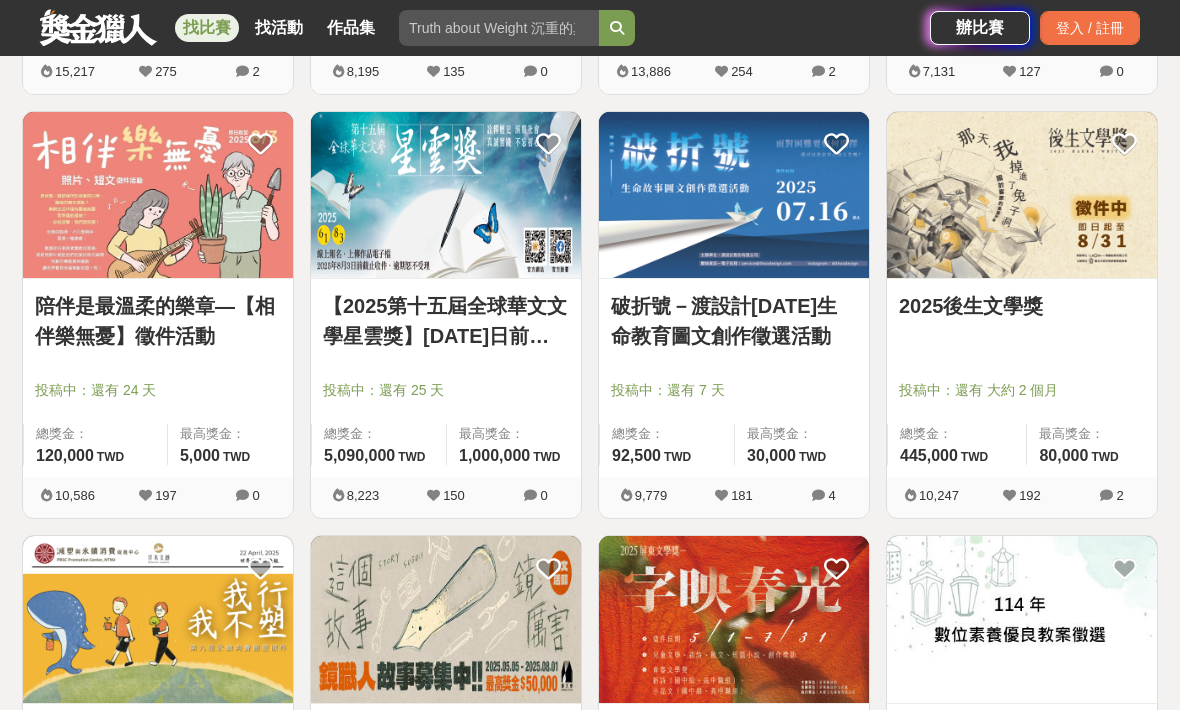 click on "陪伴是最溫柔的樂章—【相伴樂無憂】徵件活動" at bounding box center [158, 321] 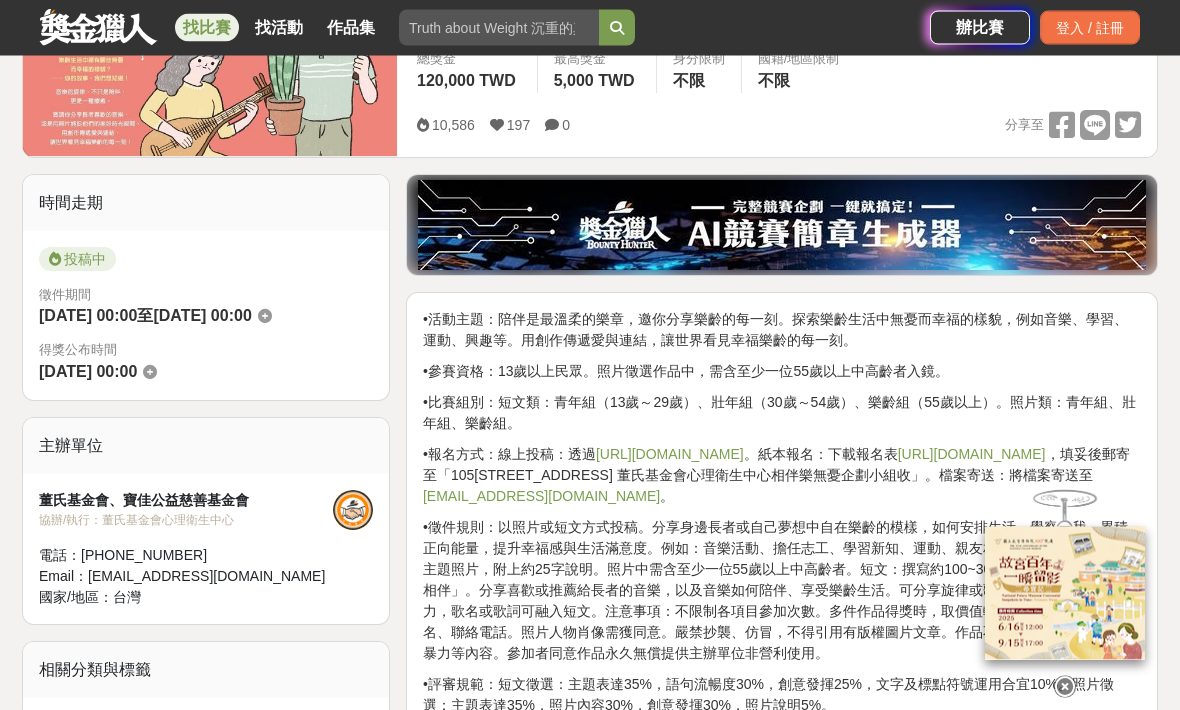 scroll, scrollTop: 387, scrollLeft: 0, axis: vertical 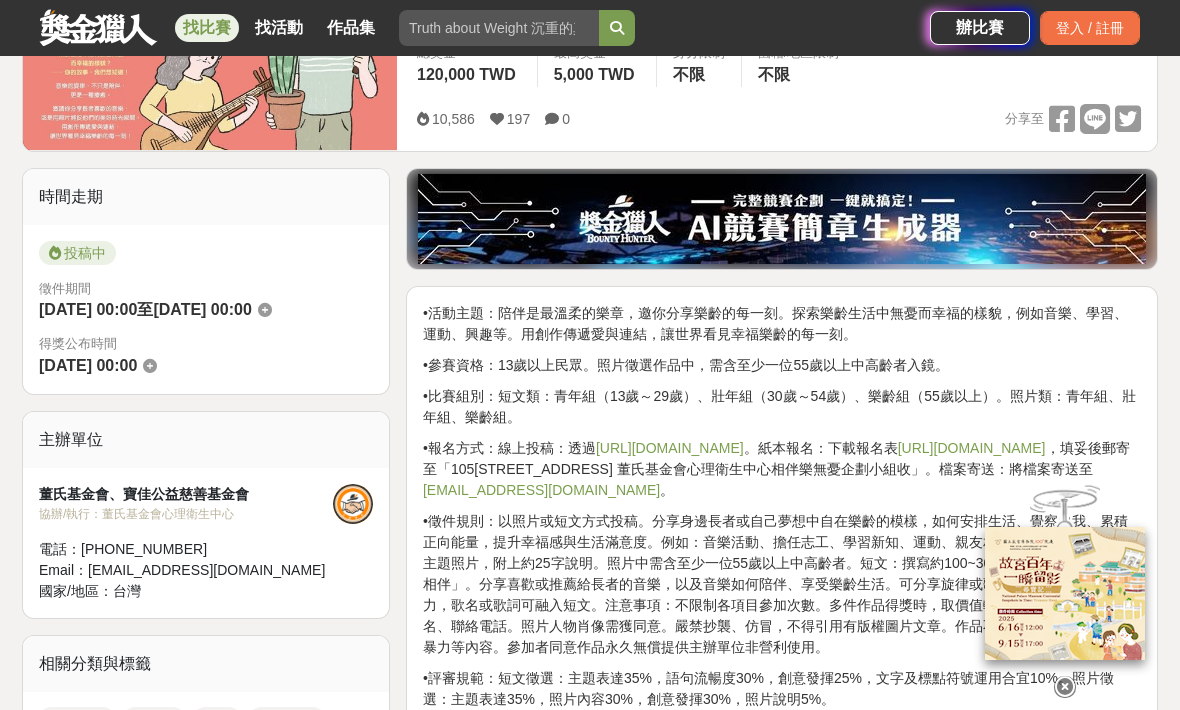 click at bounding box center (1065, 687) 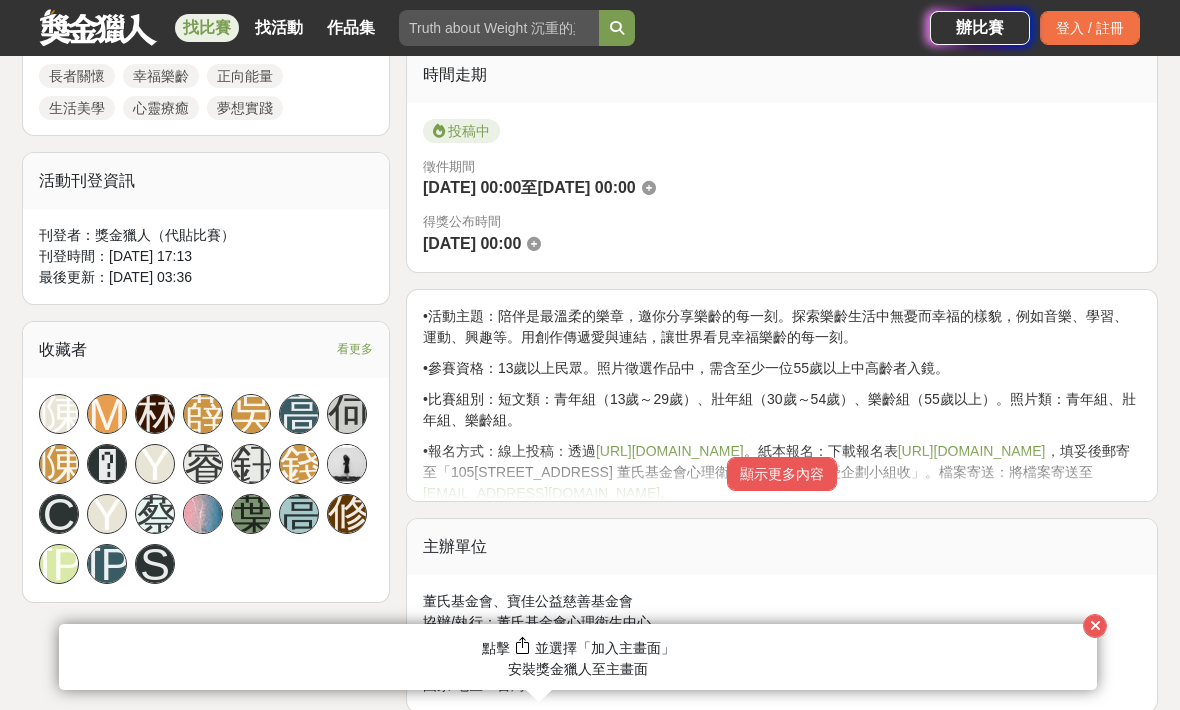 scroll, scrollTop: 695, scrollLeft: 0, axis: vertical 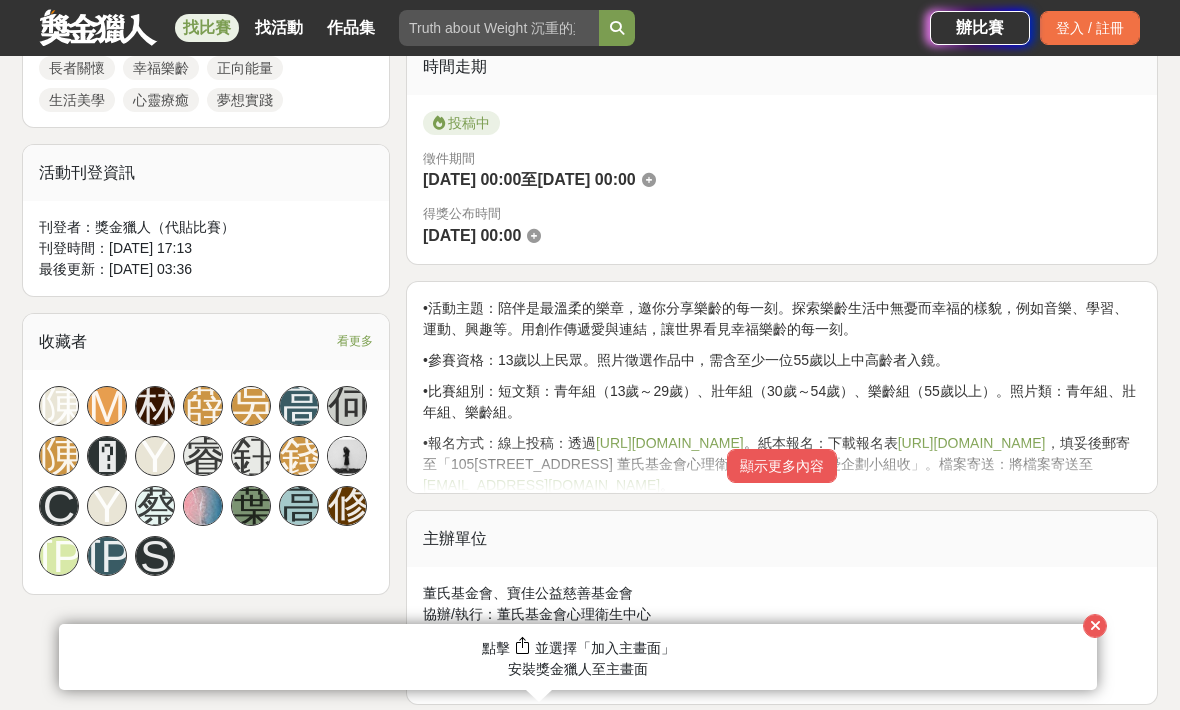 click on "顯示更多內容" at bounding box center [782, 466] 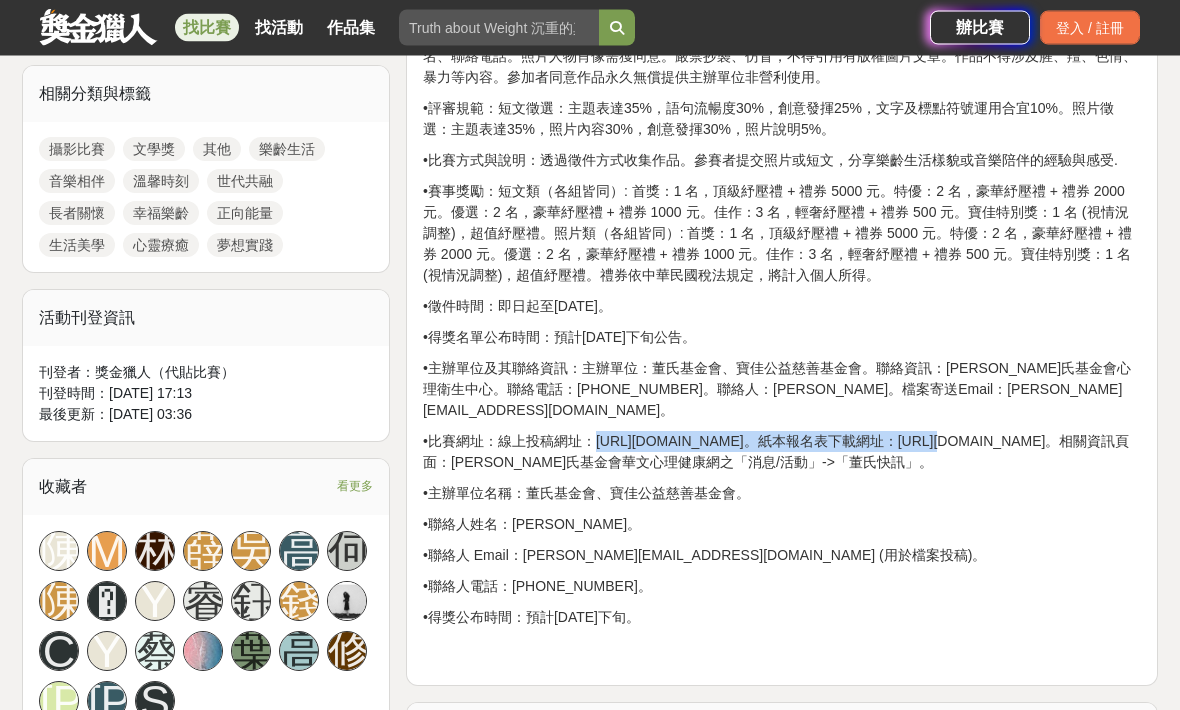 scroll, scrollTop: 990, scrollLeft: 0, axis: vertical 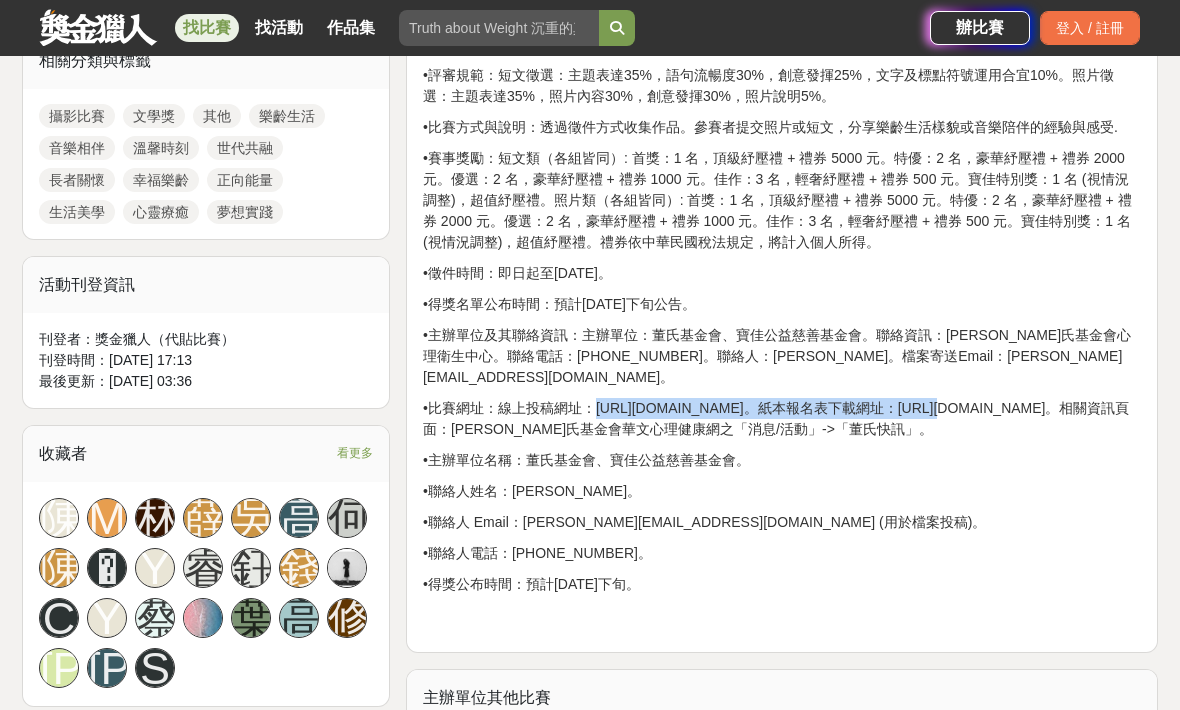 click on "•賽事獎勵：短文類（各組皆同）: 首獎：1 名，頂級紓壓禮 + 禮券 5000 元。特優：2 名，豪華紓壓禮 + 禮券 2000 元。優選：2 名，豪華紓壓禮 + 禮券 1000 元。佳作：3 名，輕奢紓壓禮 + 禮券 500 元。寶佳特別獎：1 名 (視情況調整)，超值紓壓禮。照片類（各組皆同）: 首獎：1 名，頂級紓壓禮 + 禮券 5000 元。特優：2 名，豪華紓壓禮 + 禮券 2000 元。優選：2 名，豪華紓壓禮 + 禮券 1000 元。佳作：3 名，輕奢紓壓禮 + 禮券 500 元。寶佳特別獎：1 名 (視情況調整)，超值紓壓禮。禮券依中華民國稅法規定，將計入個人所得。" at bounding box center [782, 200] 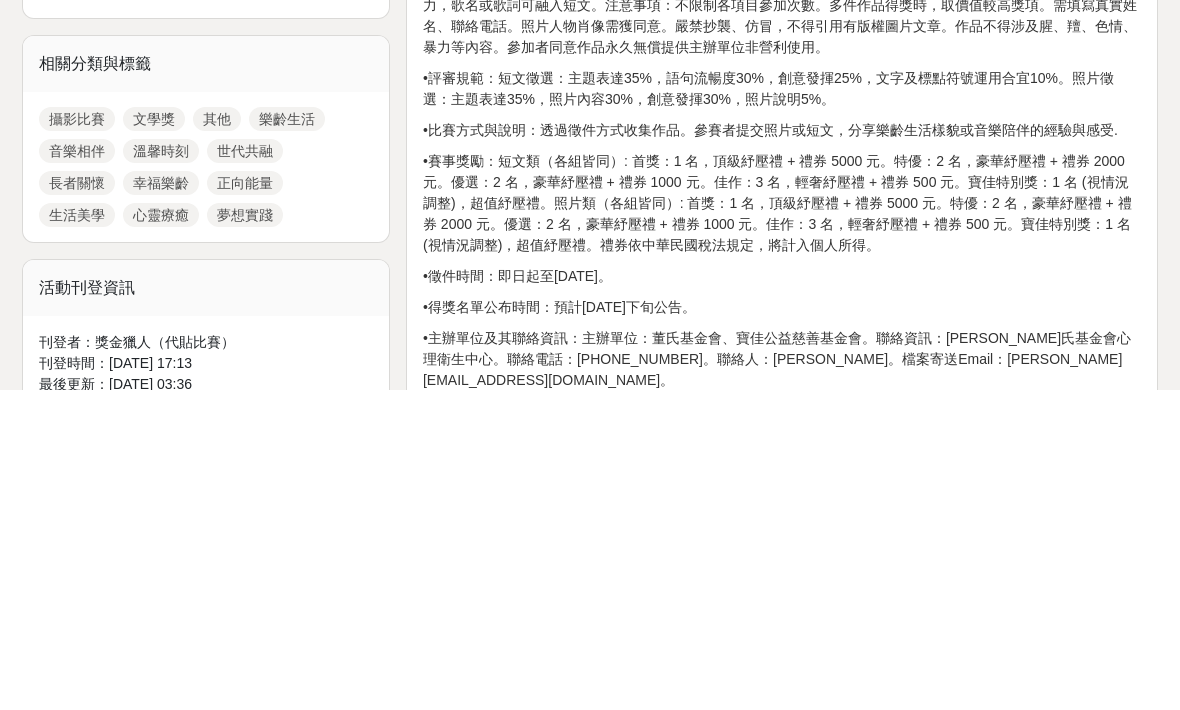 scroll, scrollTop: 987, scrollLeft: 0, axis: vertical 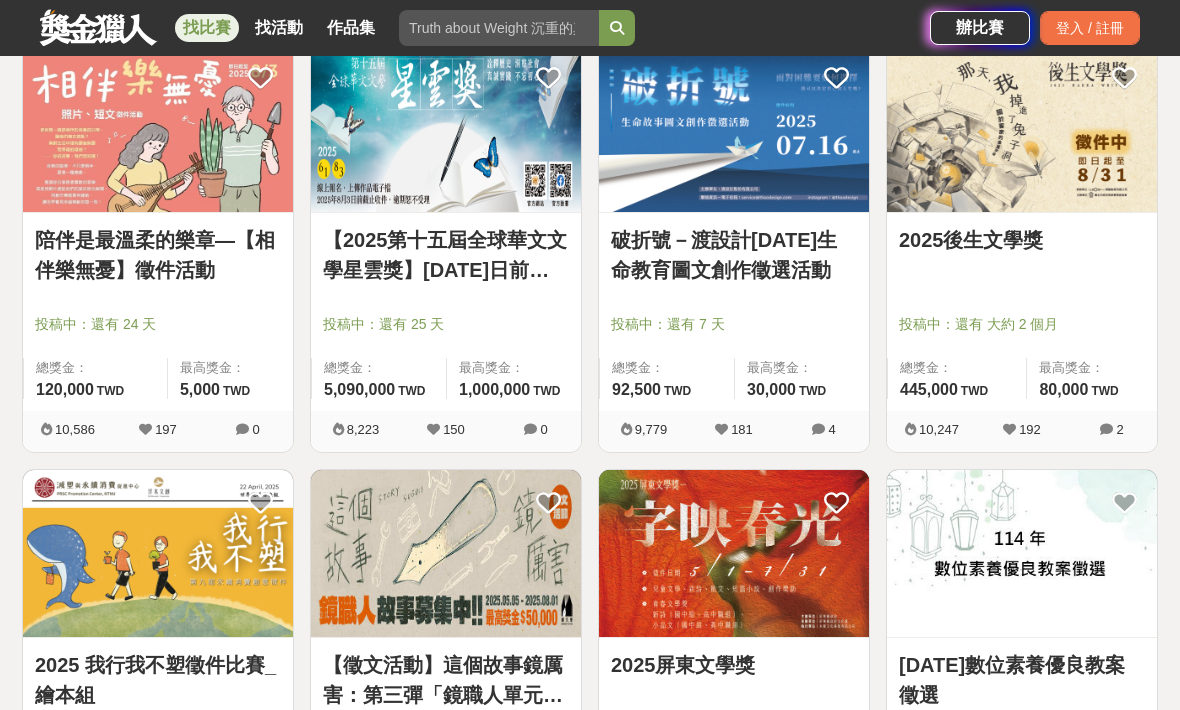 click at bounding box center (1028, 296) 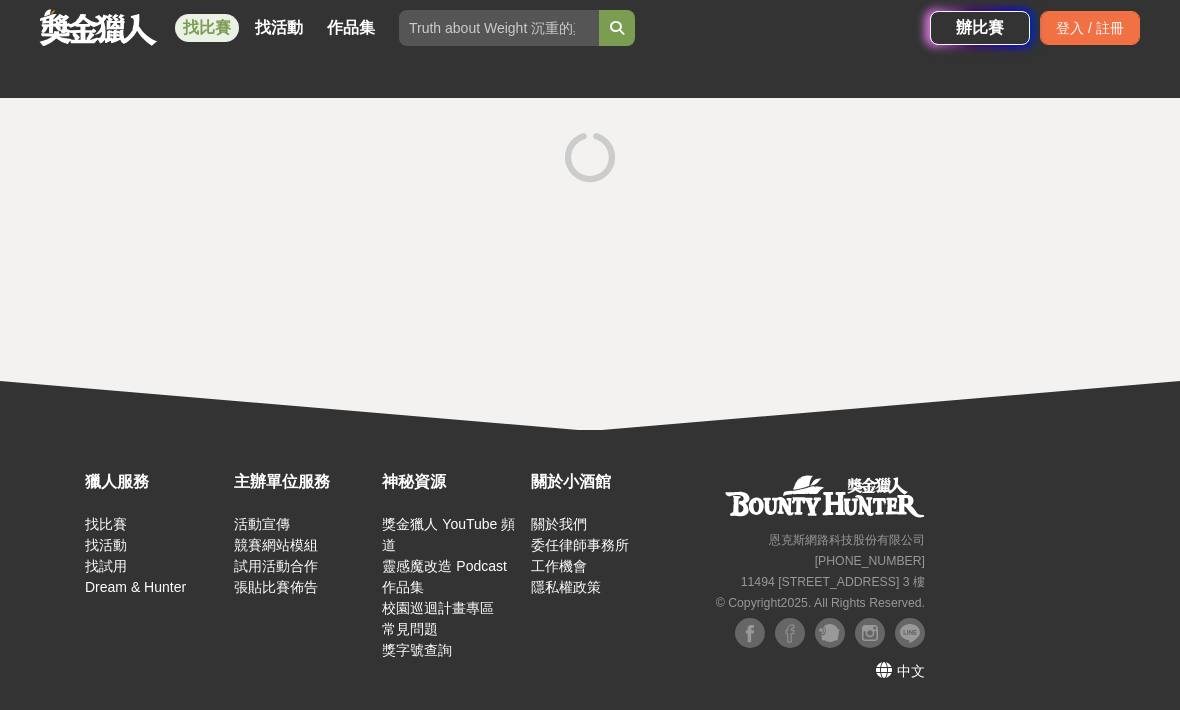 scroll, scrollTop: 66, scrollLeft: 0, axis: vertical 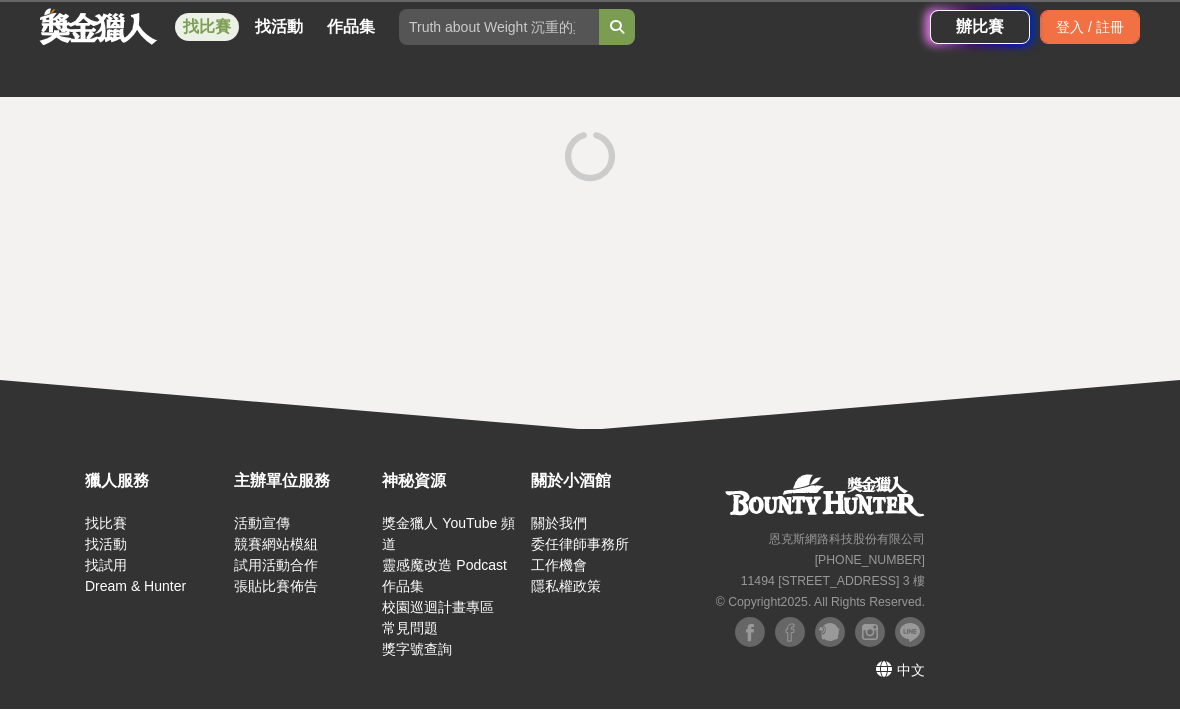 click at bounding box center [590, 264] 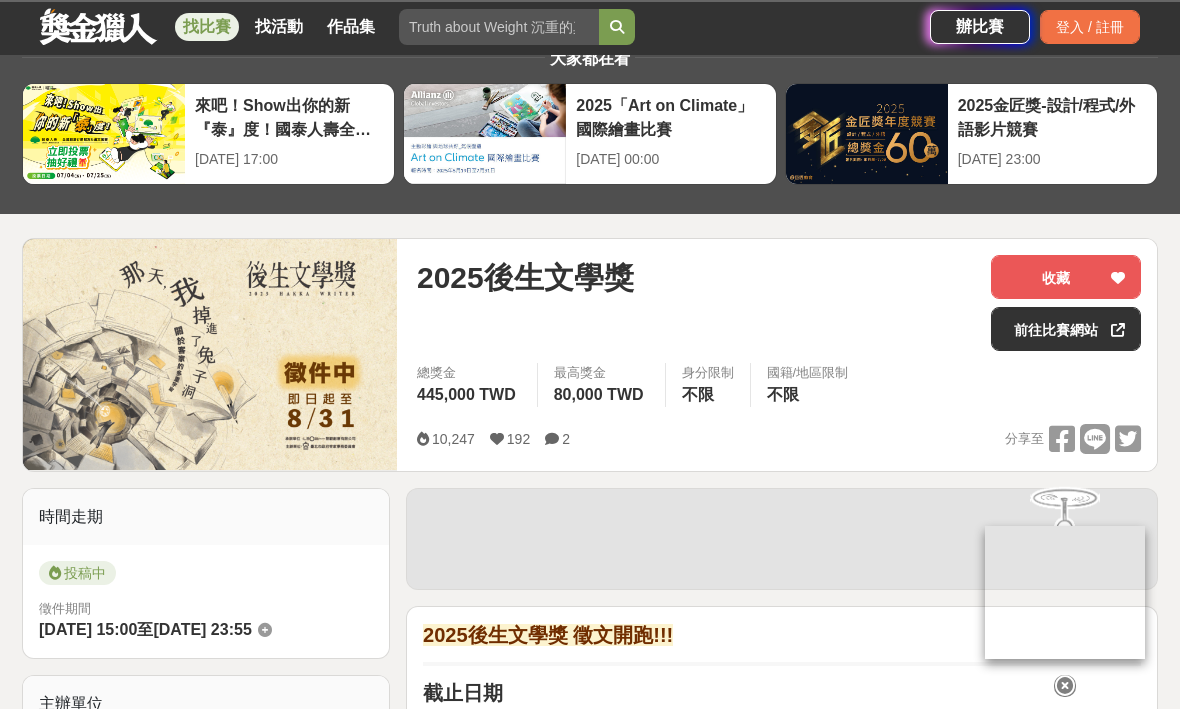 scroll, scrollTop: 67, scrollLeft: 0, axis: vertical 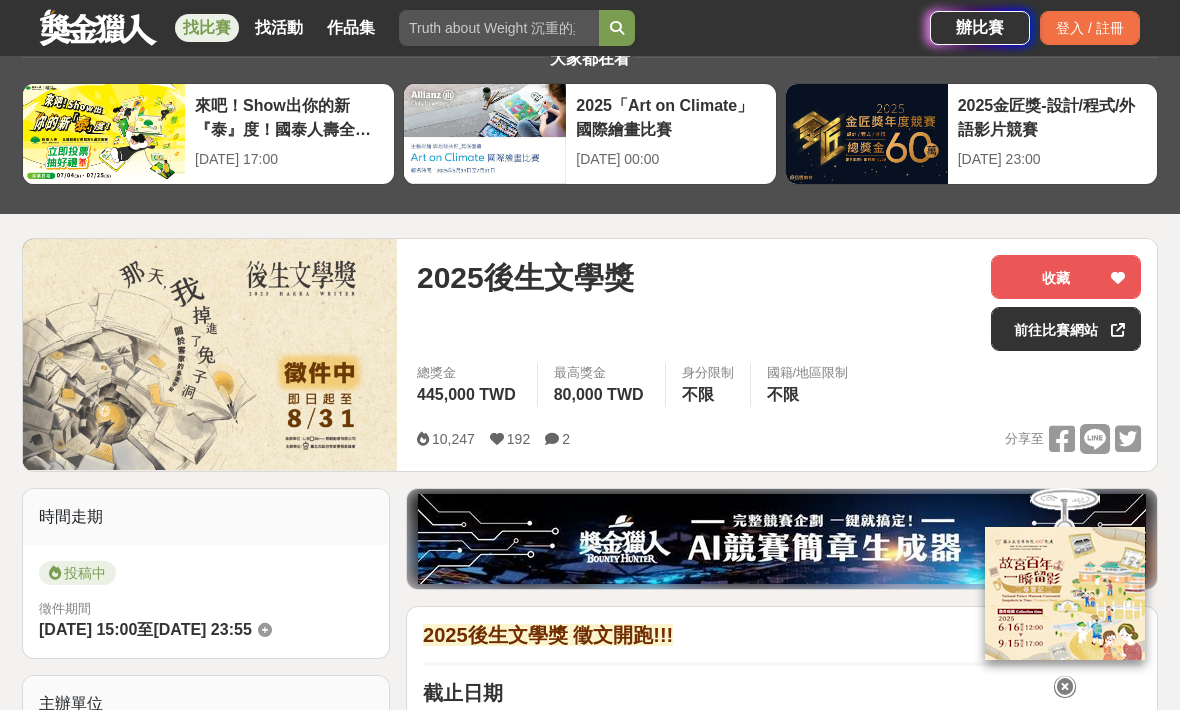 click at bounding box center (1065, 687) 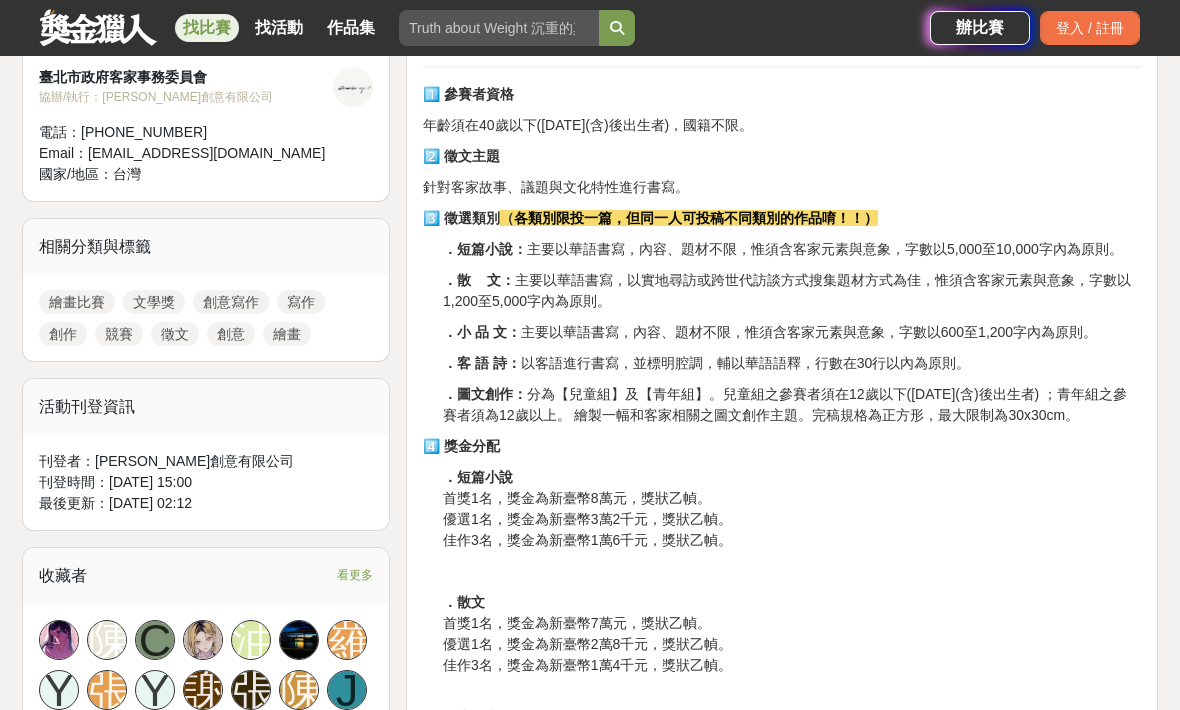 scroll, scrollTop: 583, scrollLeft: 0, axis: vertical 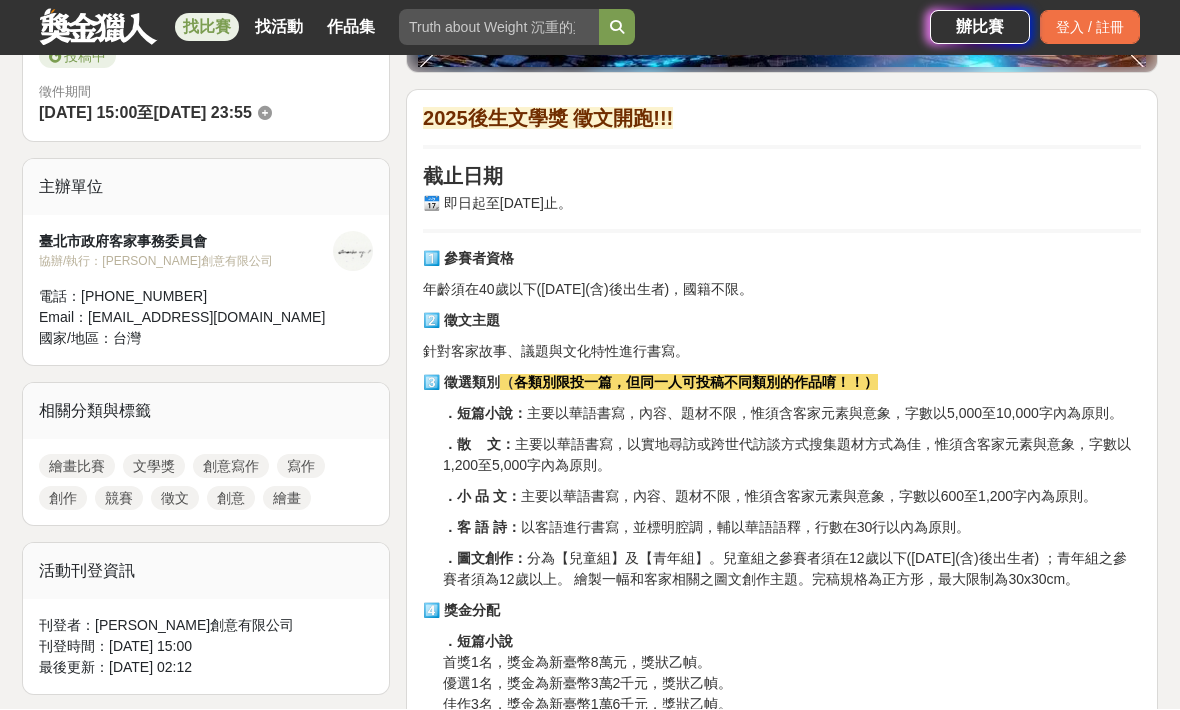 click on "．散    文： 主要以華語書寫，以實地尋訪或跨世代訪談方式搜集題材方式為佳，惟須含客家元素與意象，字數以1,200至5,000字內為原則。" at bounding box center (792, 456) 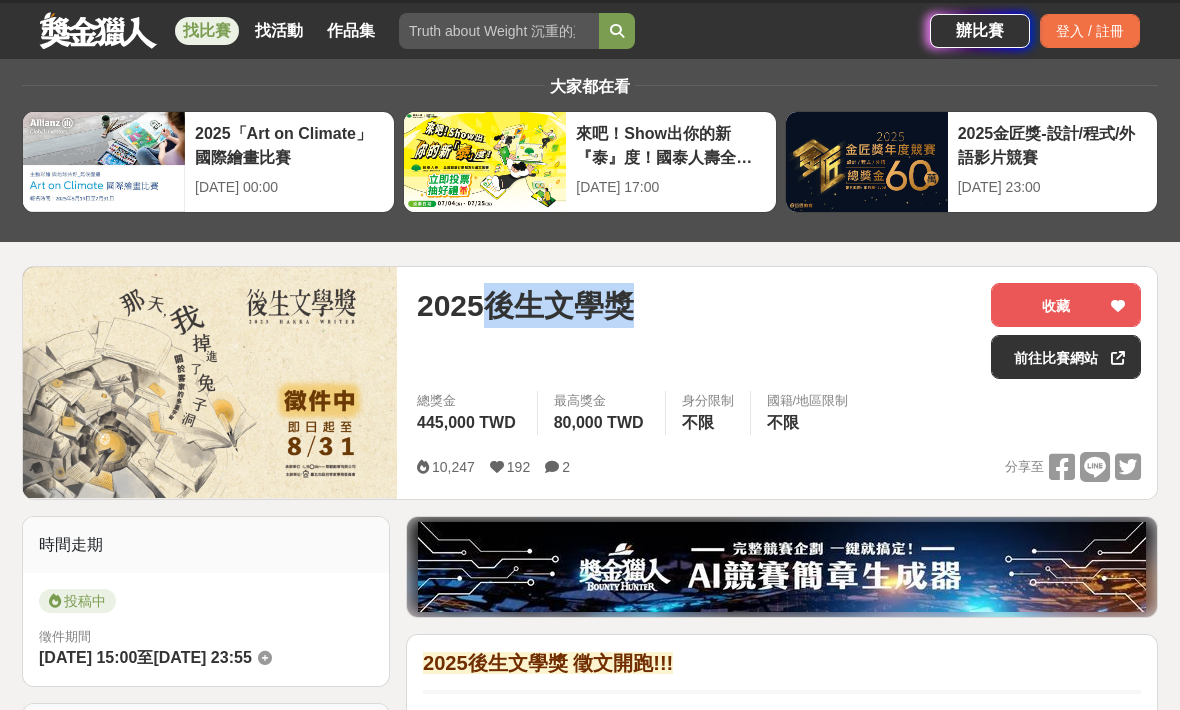 scroll, scrollTop: 0, scrollLeft: 0, axis: both 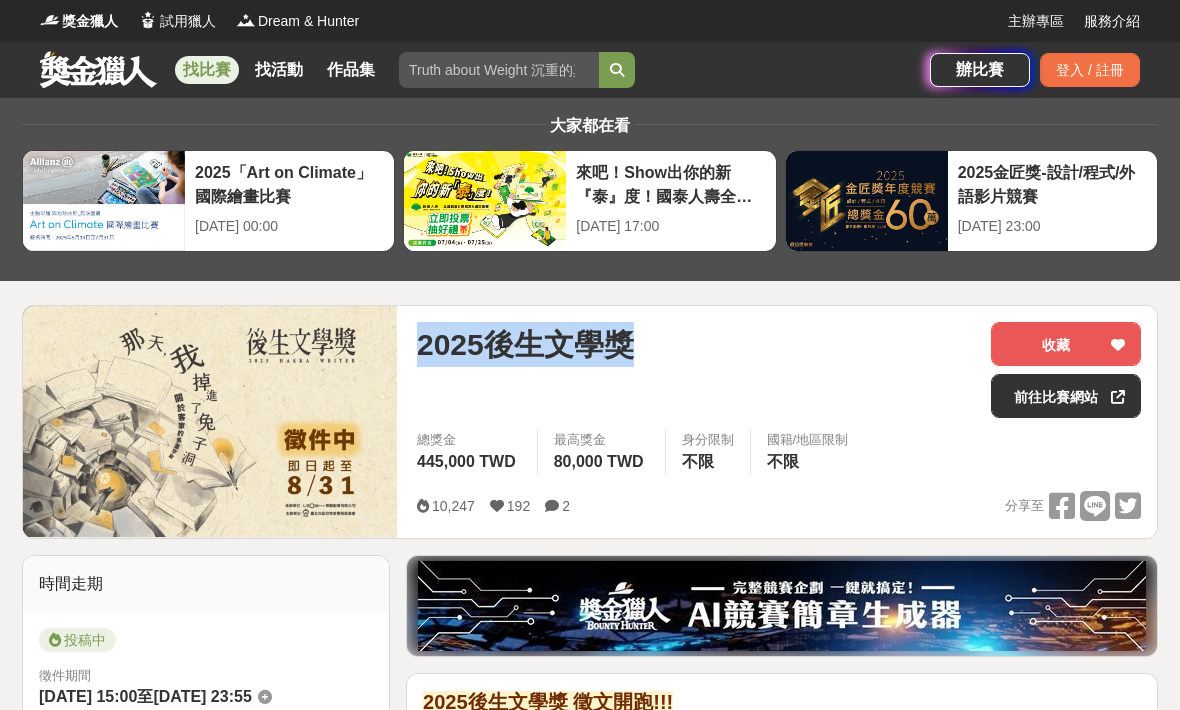 copy on "2025後生文學獎" 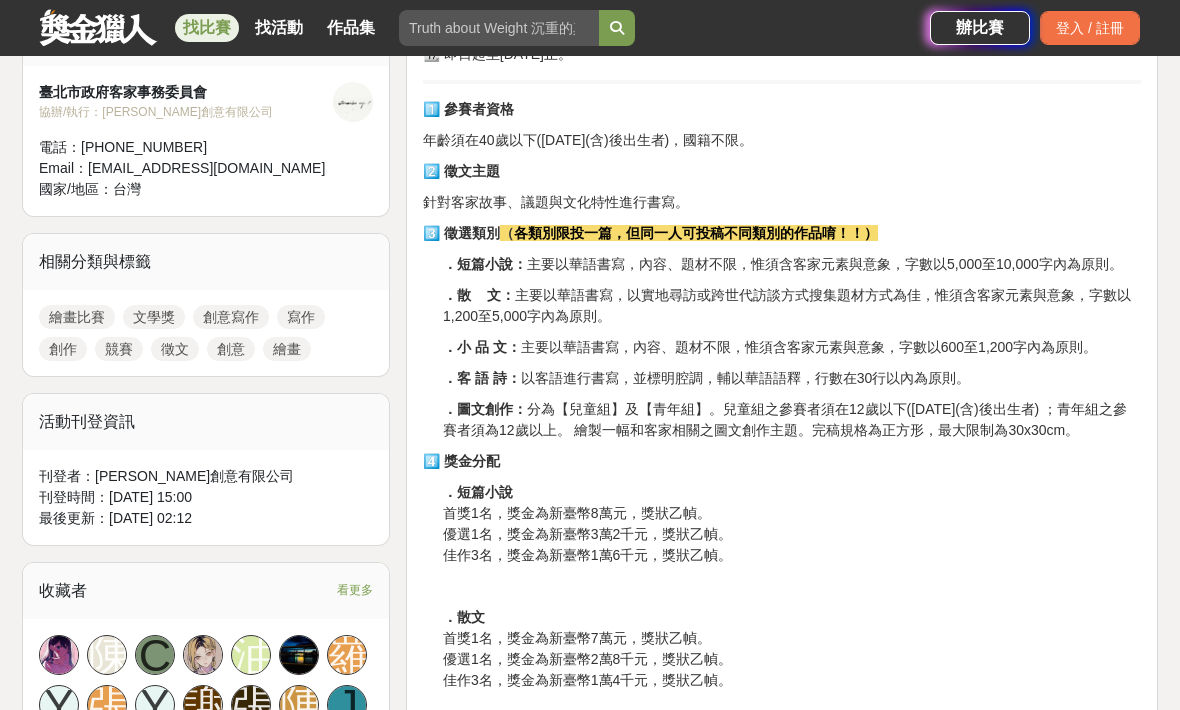 scroll, scrollTop: 733, scrollLeft: 0, axis: vertical 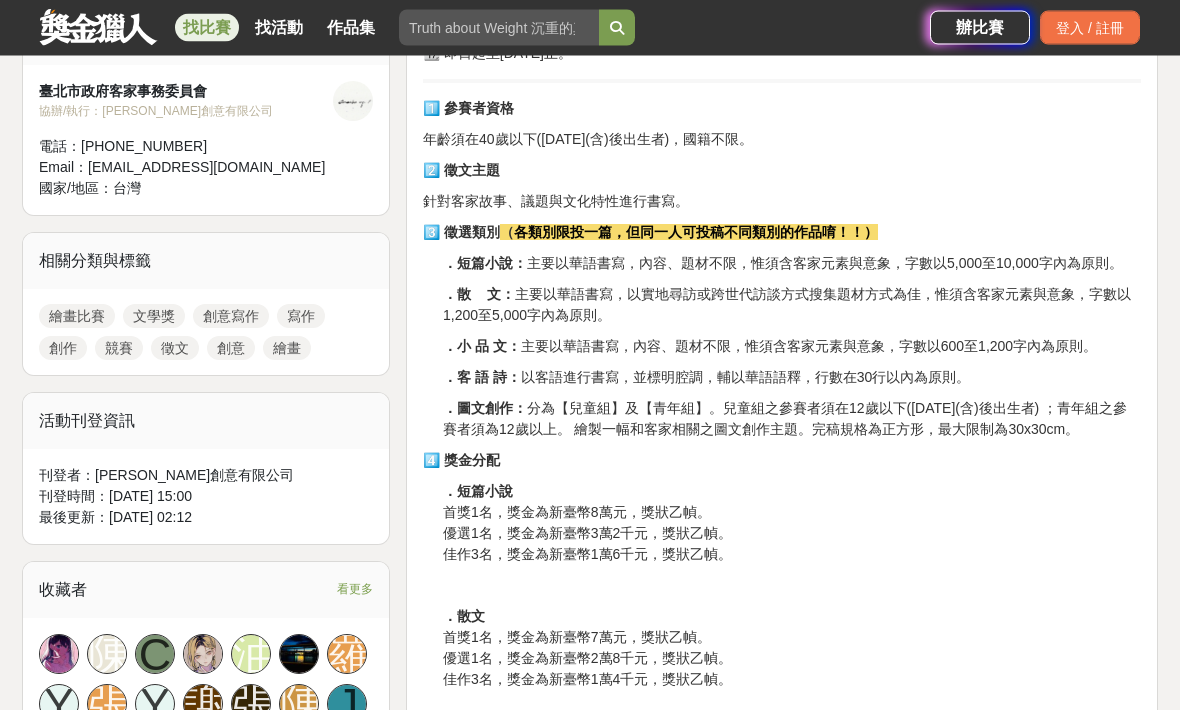 click on "．小 品 文： 主要以華語書寫，內容、題材不限，惟須含客家元素與意象，字數以600至1,200字內為原則。" at bounding box center (792, 347) 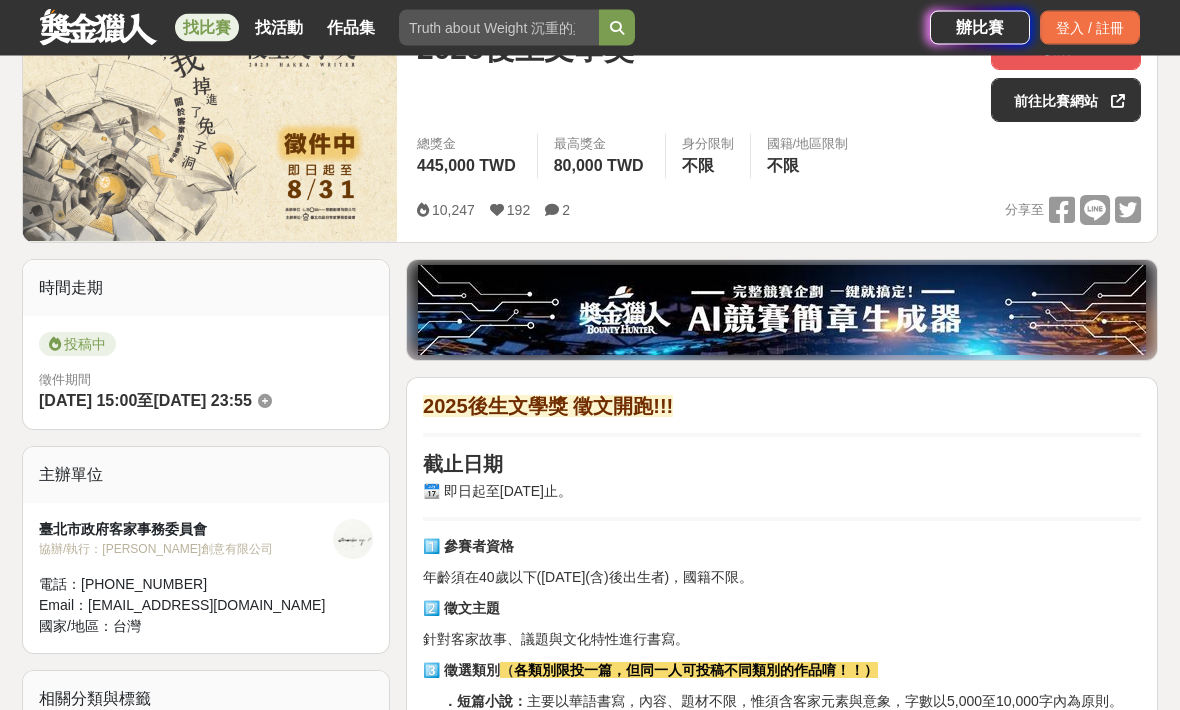 scroll, scrollTop: 80, scrollLeft: 0, axis: vertical 